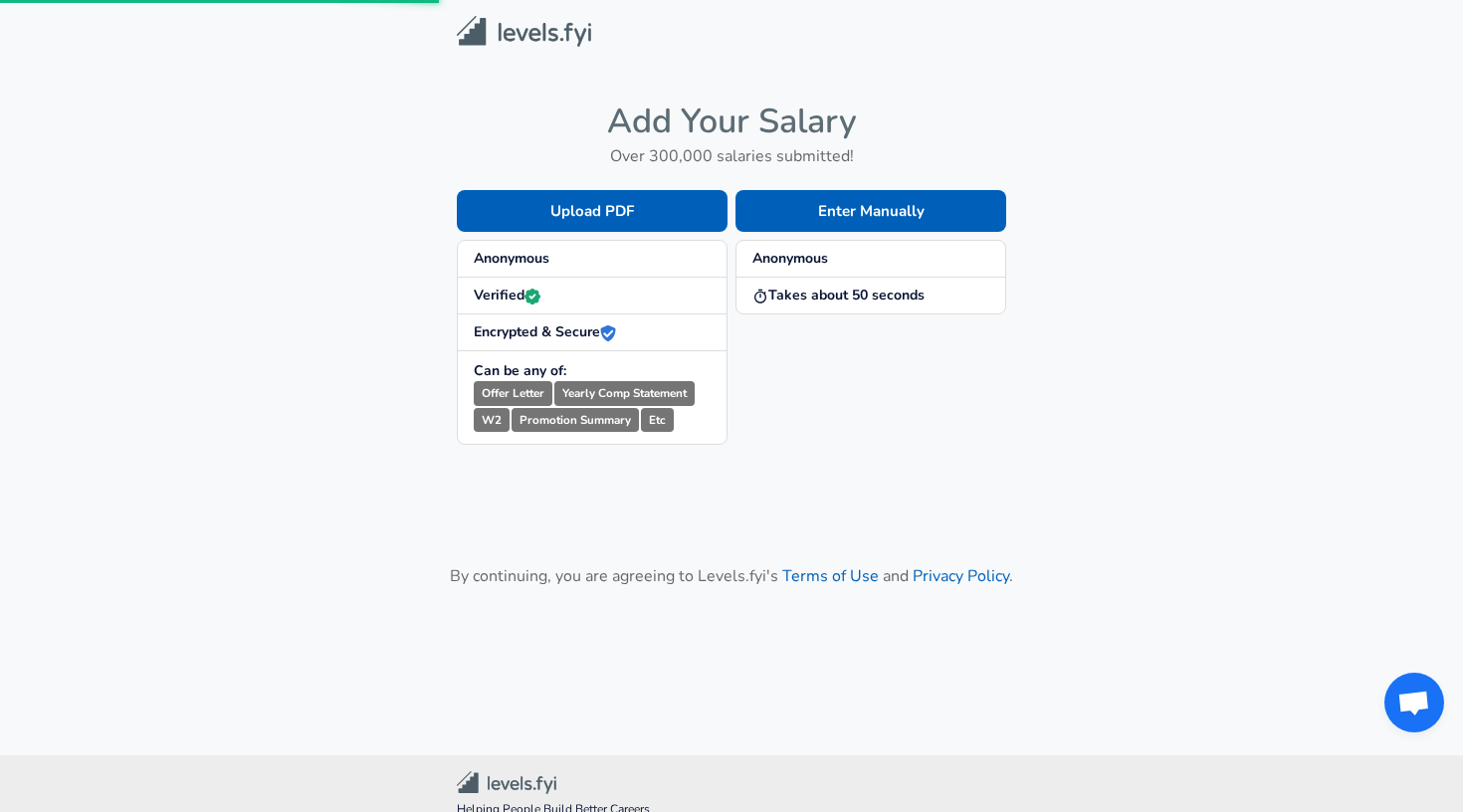 scroll, scrollTop: 0, scrollLeft: 0, axis: both 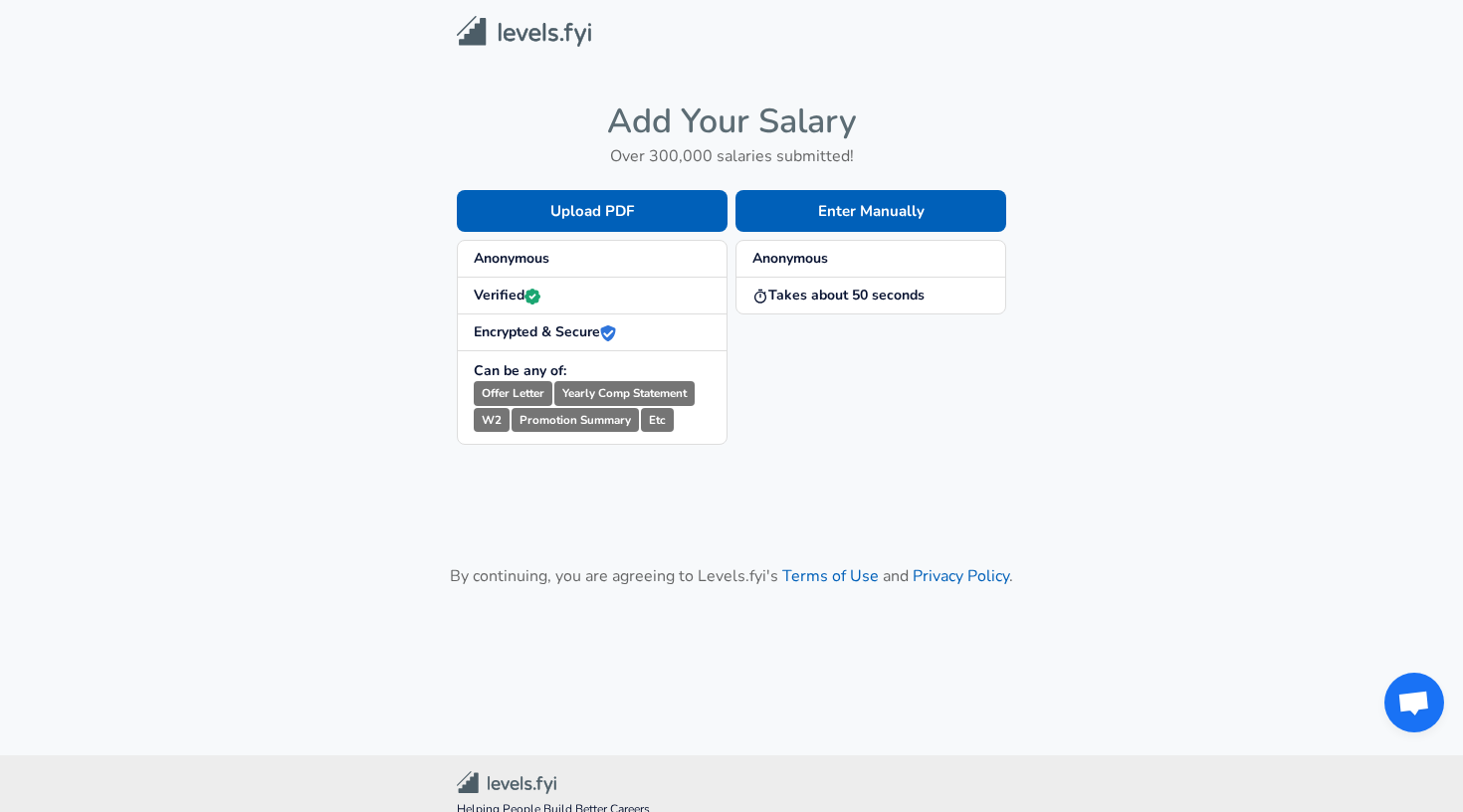 click on "Anonymous" at bounding box center (512, 258) 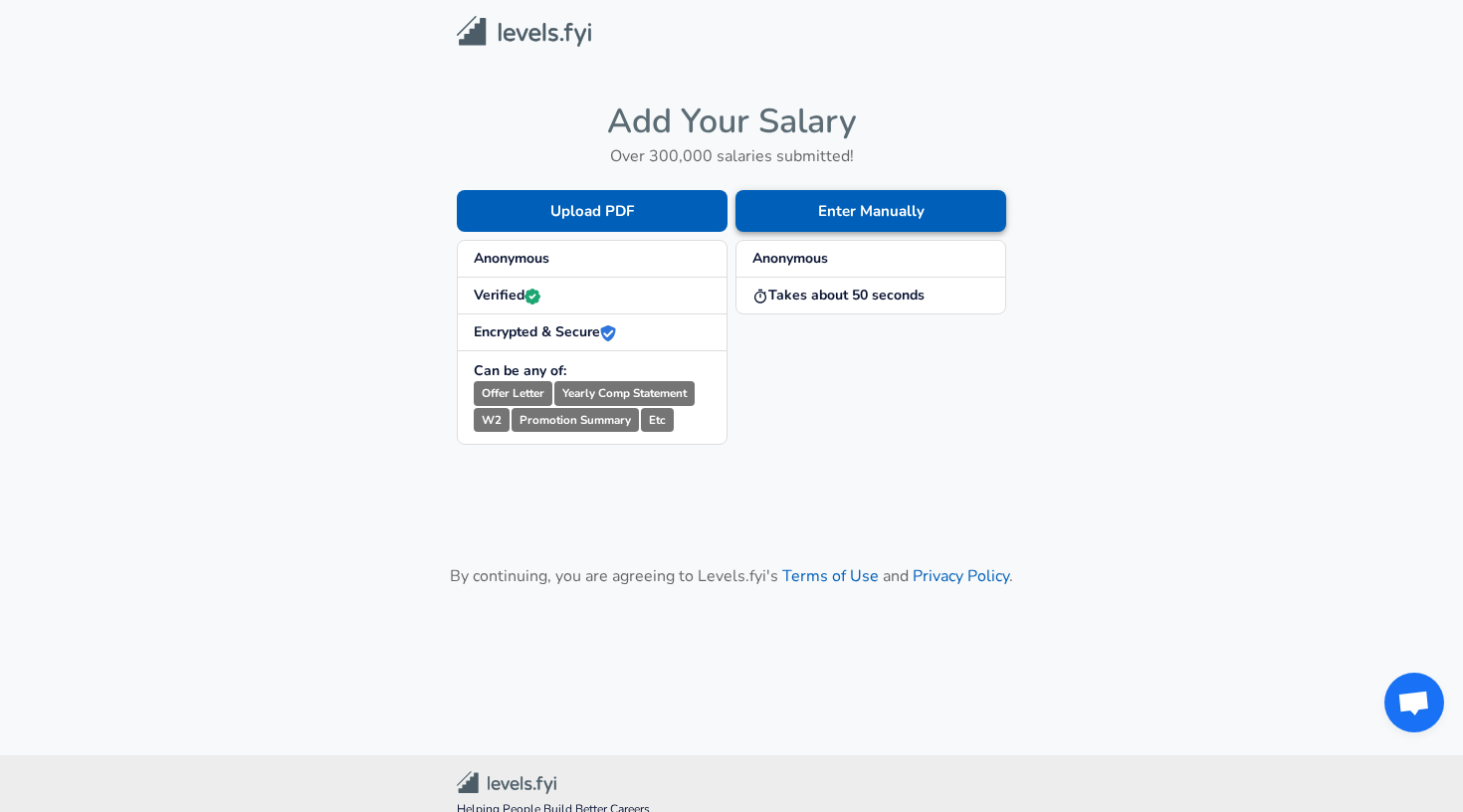 click on "Enter Manually" at bounding box center [871, 211] 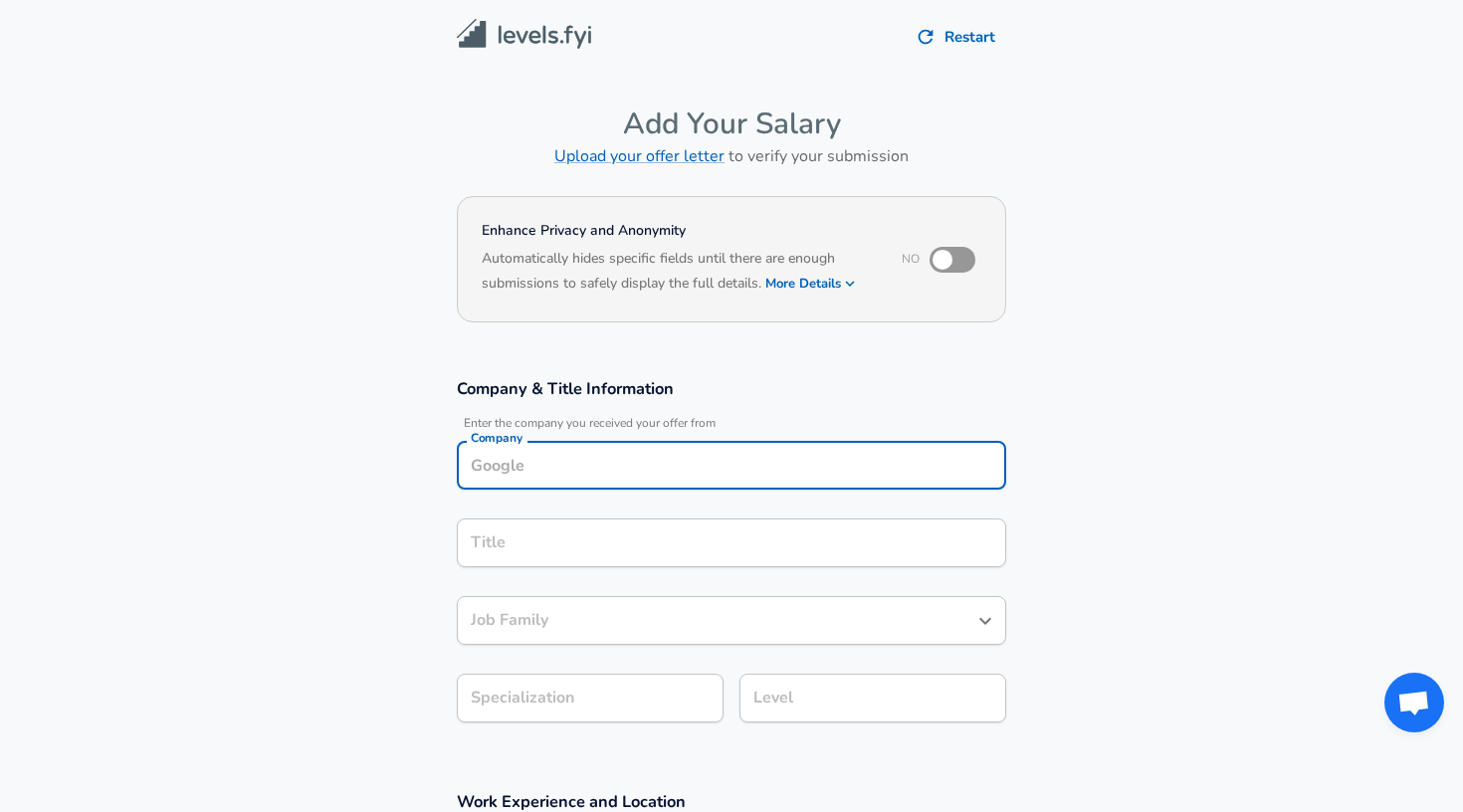 scroll, scrollTop: 20, scrollLeft: 0, axis: vertical 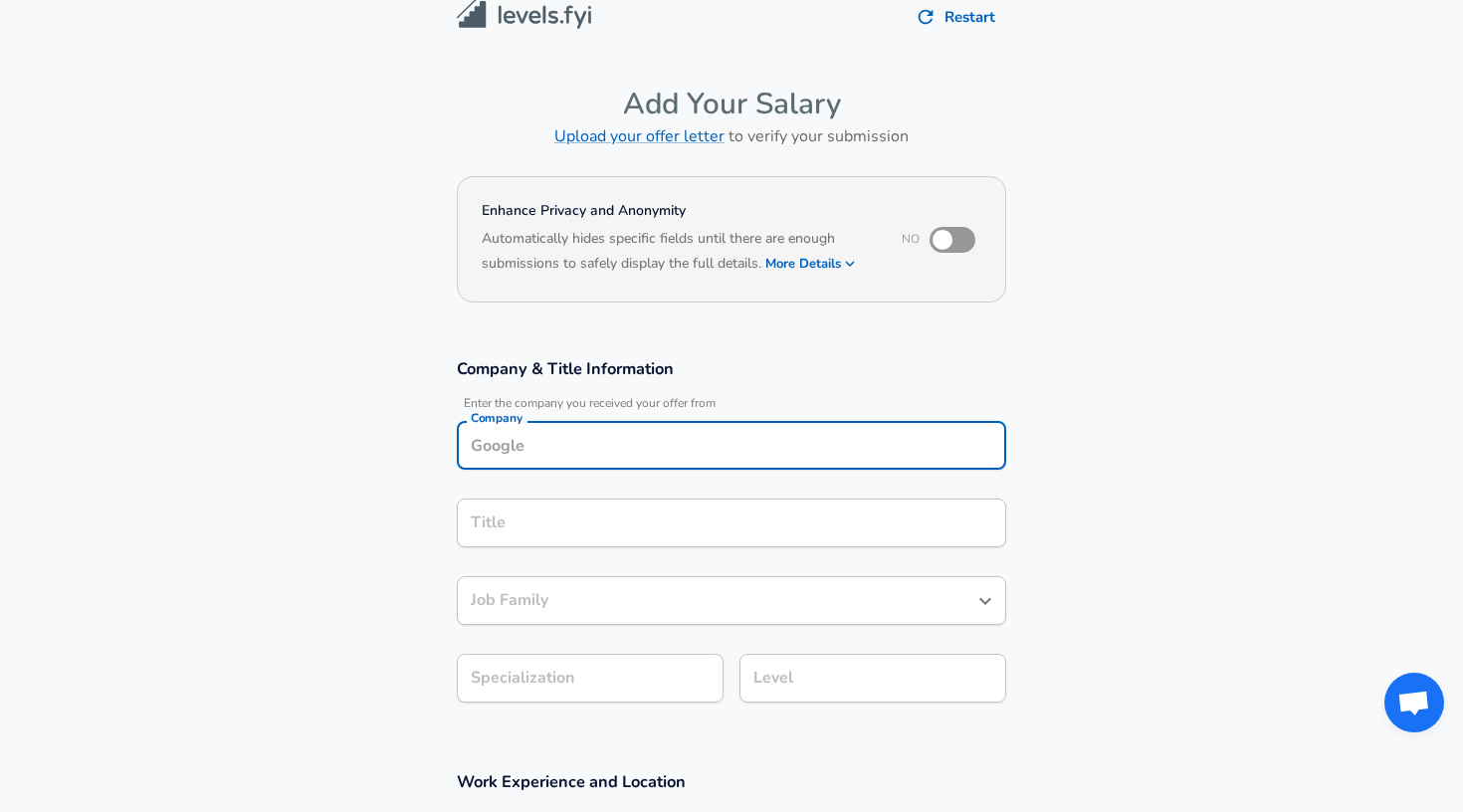 click on "Company" at bounding box center [732, 445] 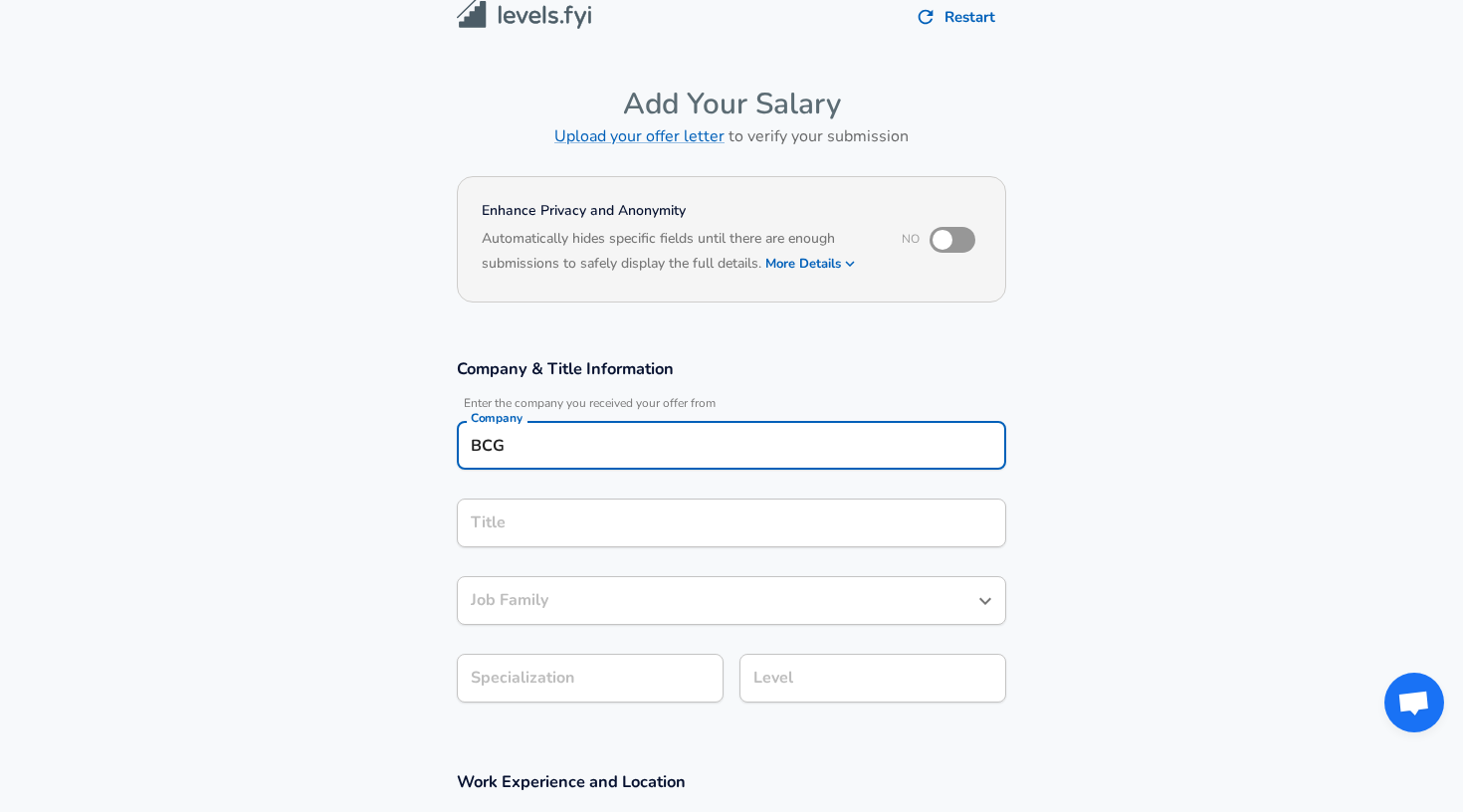 type on "BCG" 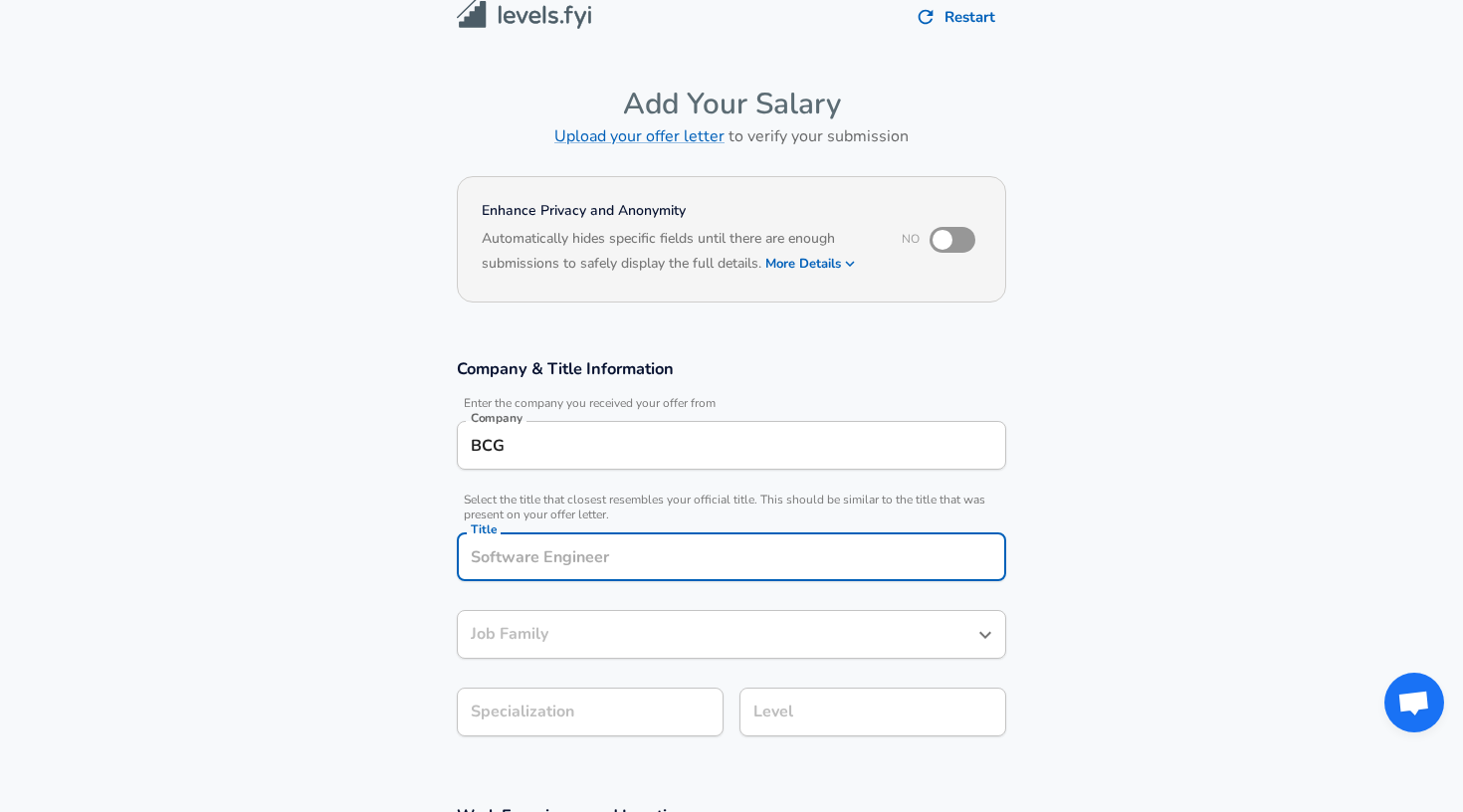 scroll, scrollTop: 60, scrollLeft: 0, axis: vertical 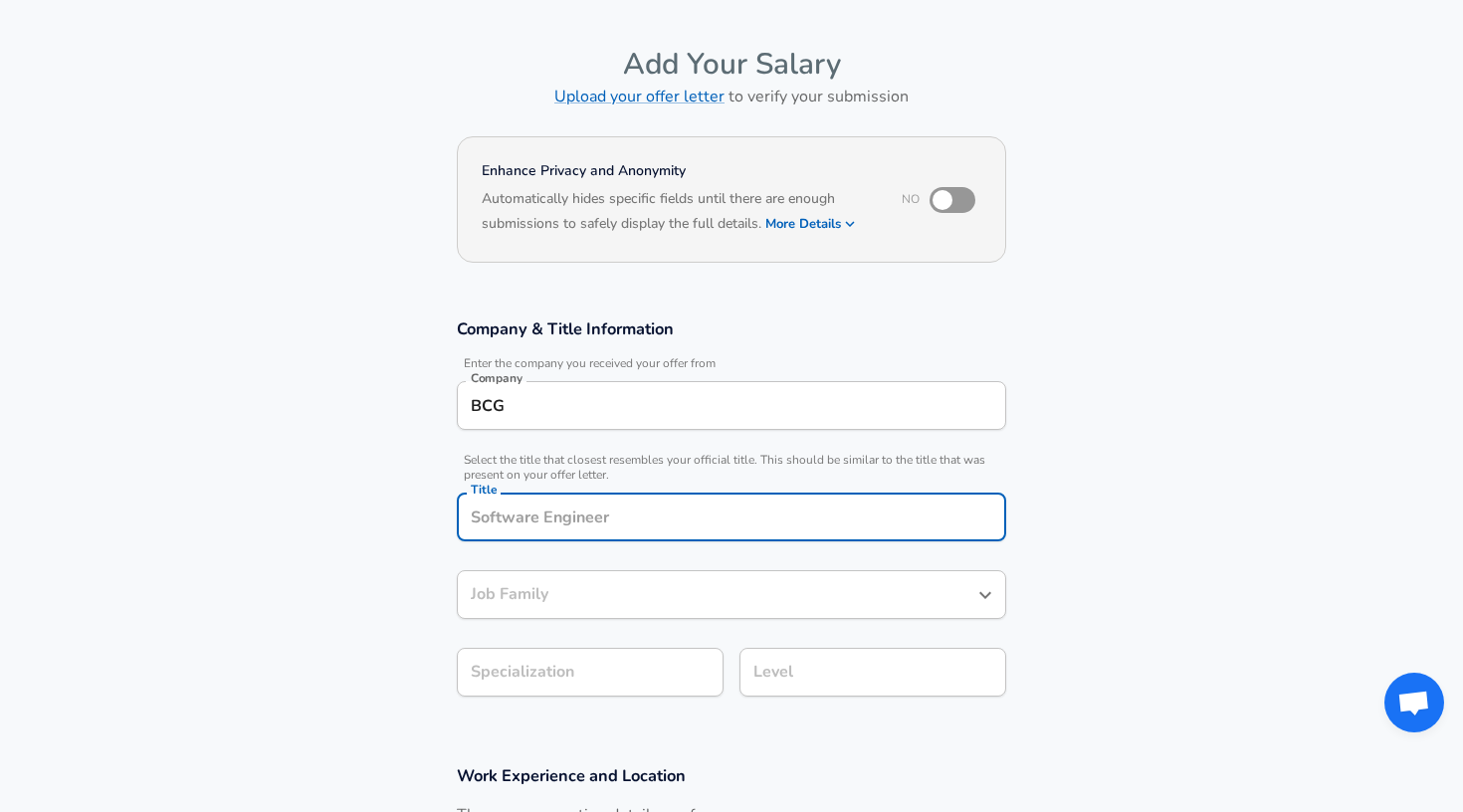 type on "M" 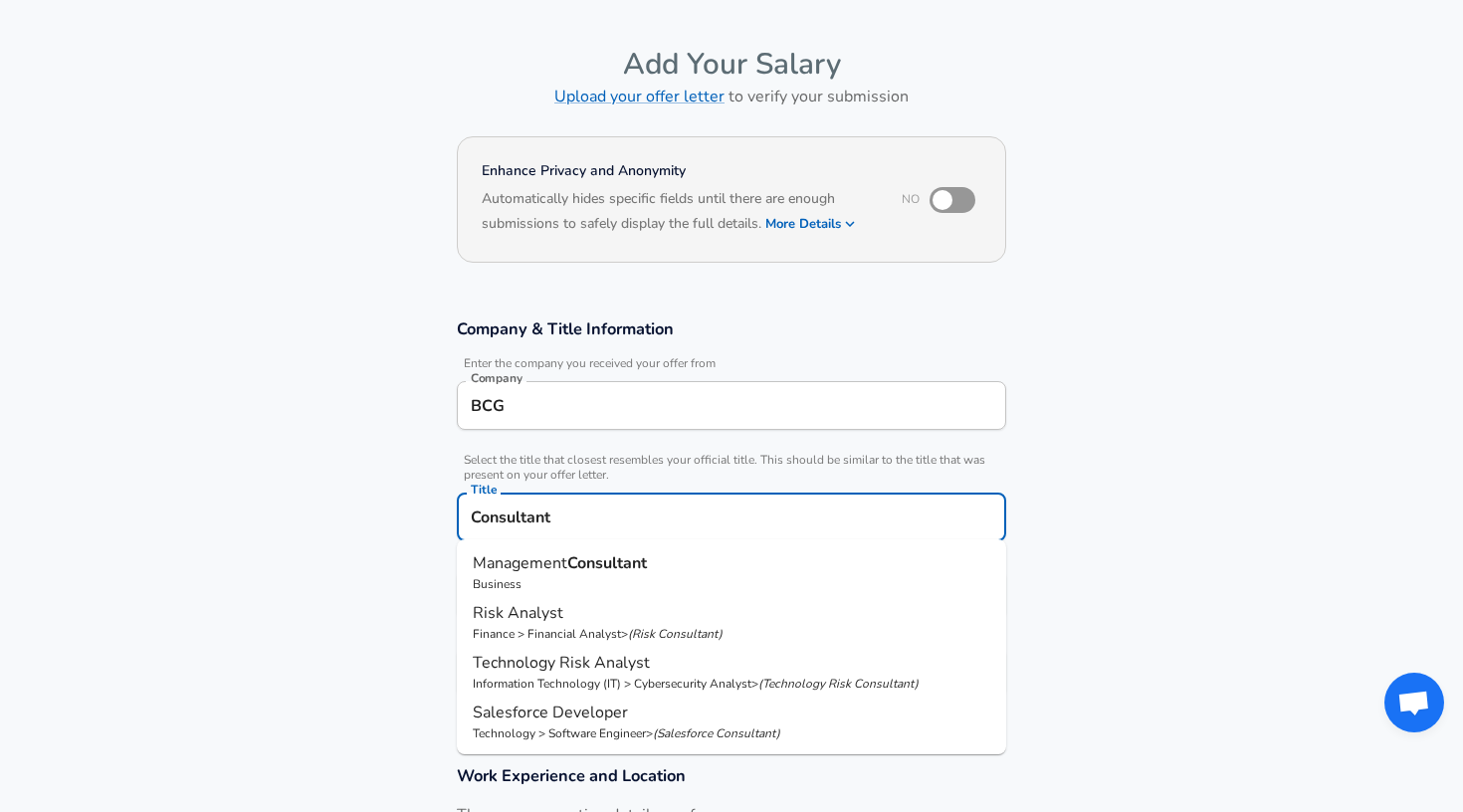 click on "Business" at bounding box center (732, 584) 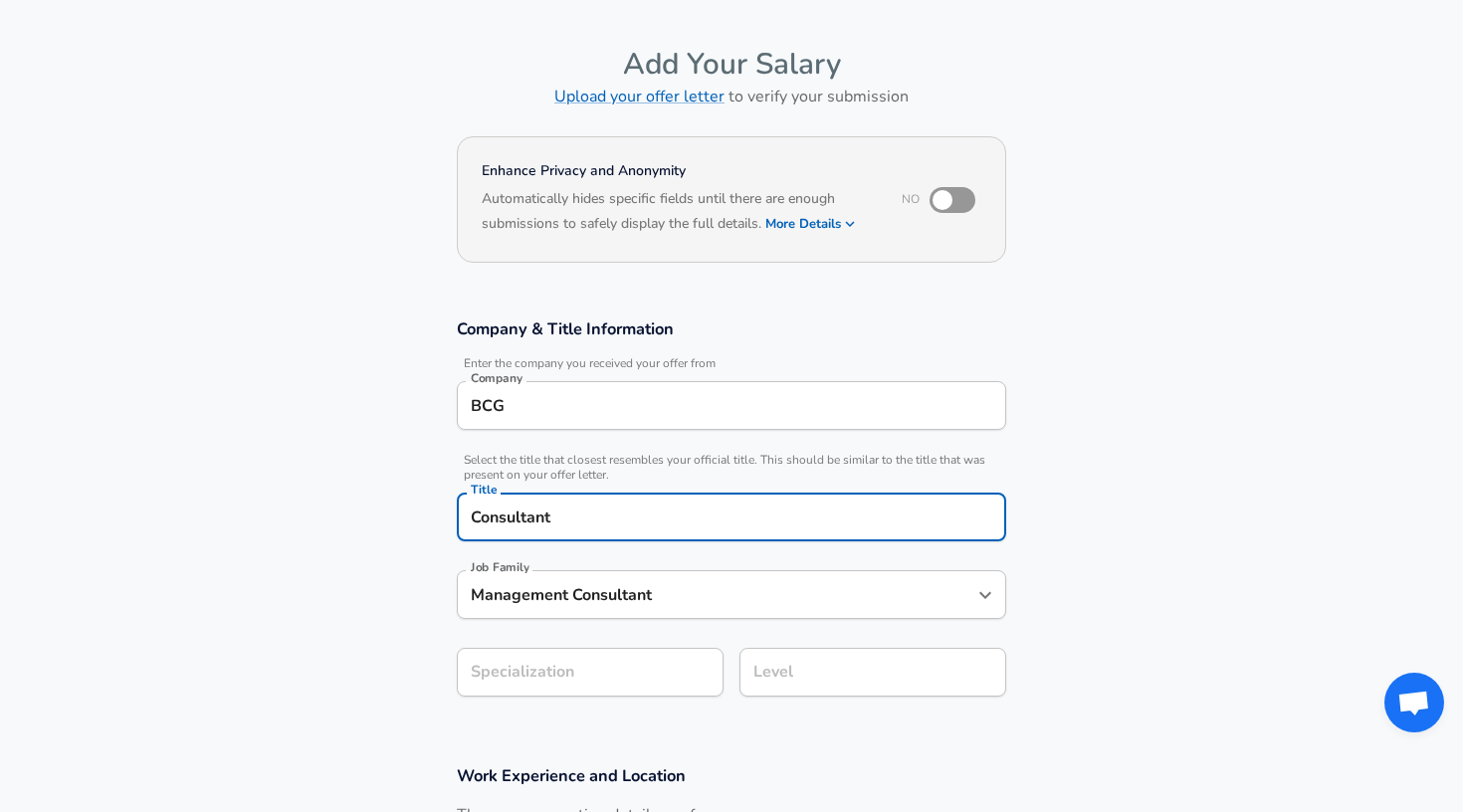 type on "Management Consultant" 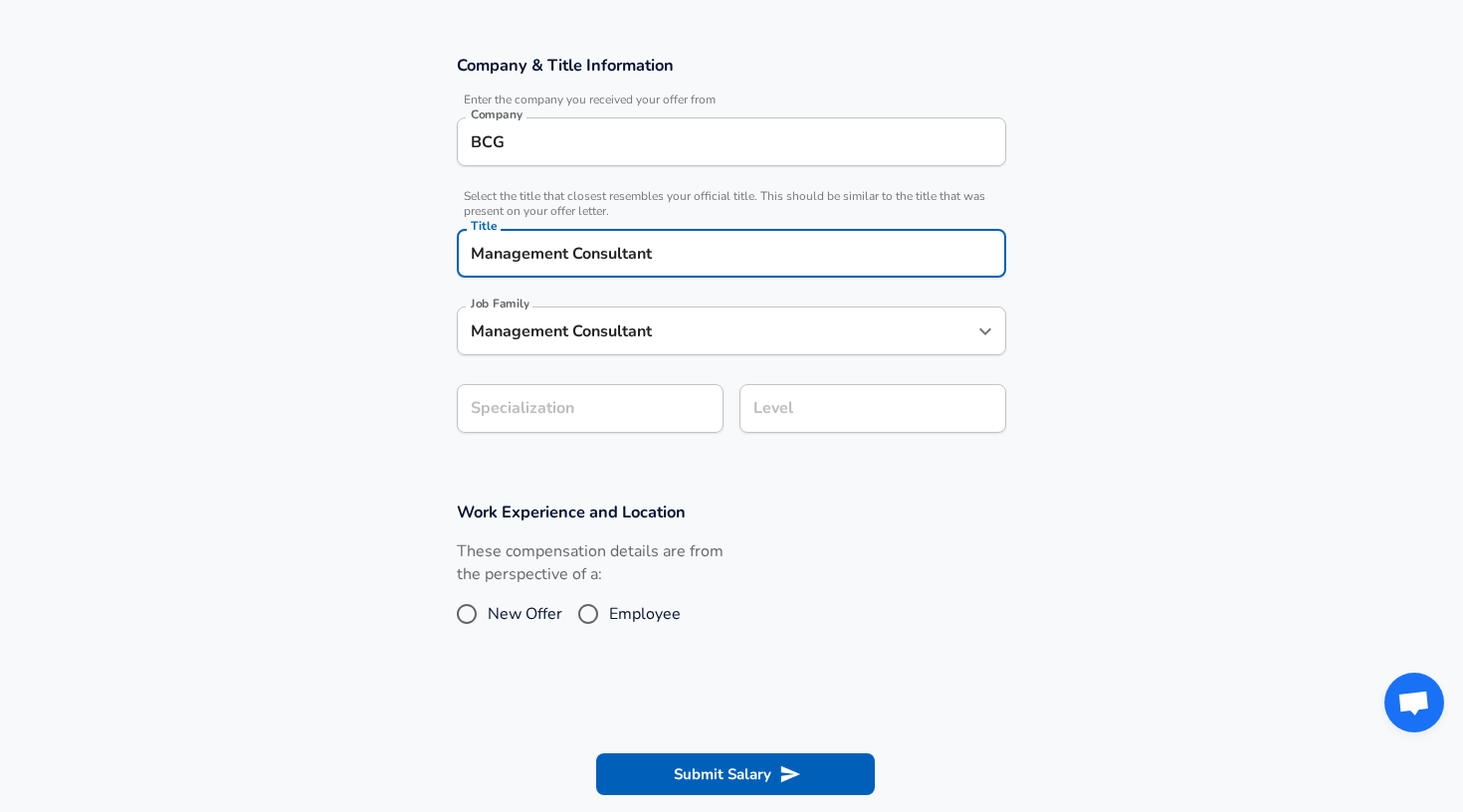 click on "Company & Title Information Enter the company you received your offer from Company BCG Company Select the title that closest resembles your official title. This should be similar to the title that was present on your offer letter. Title Management Consultant Title Select a job family that best fits your role. If you can't find one, select 'Other' to enter a custom job family Job Family Management Consultant Job Family Specialization Specialization Your level on the career ladder. e.g. L3 or Senior Product Manager or Principal Engineer or Distinguished Engineer Level Level" at bounding box center [732, 254] 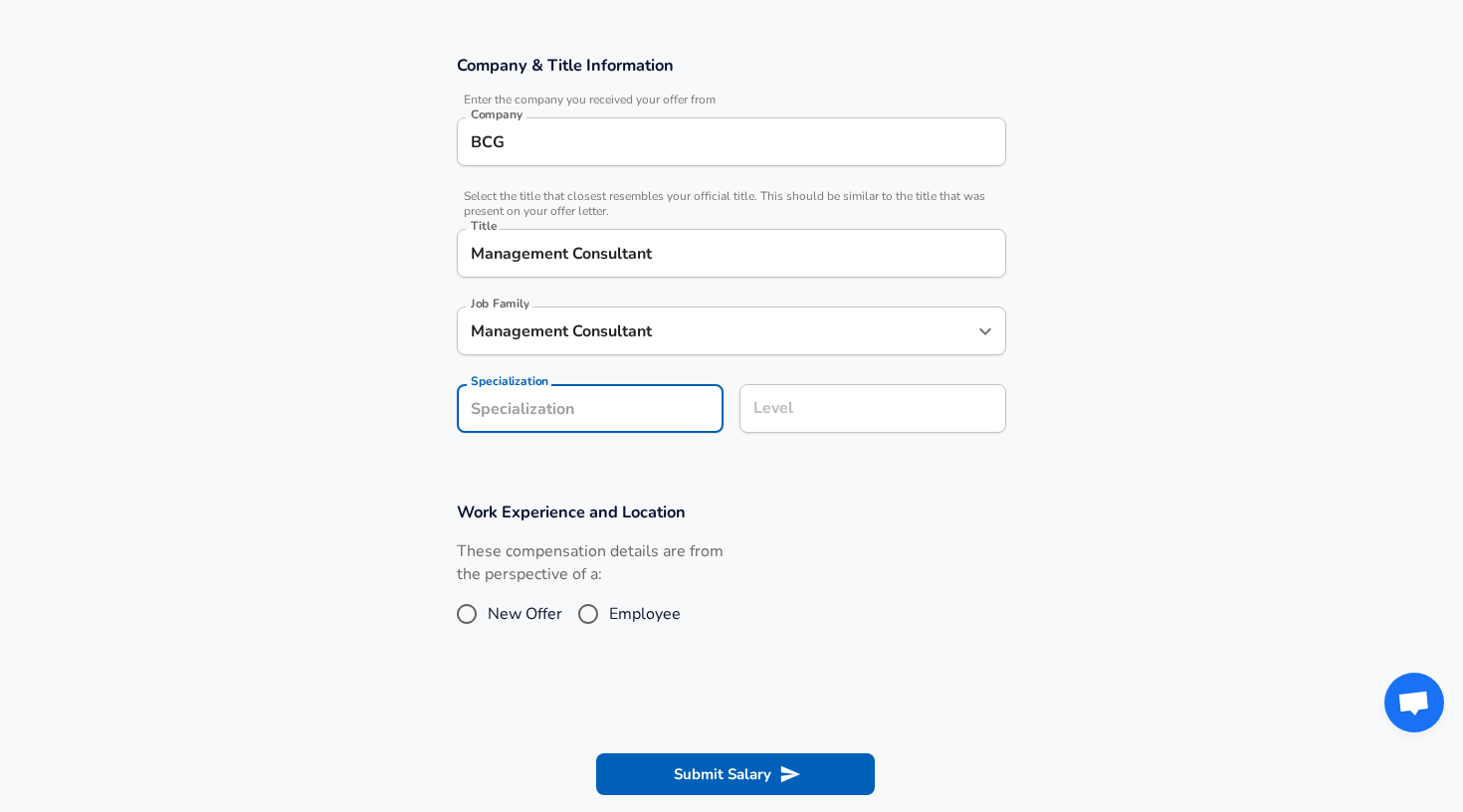 click on "Level Level" at bounding box center (873, 411) 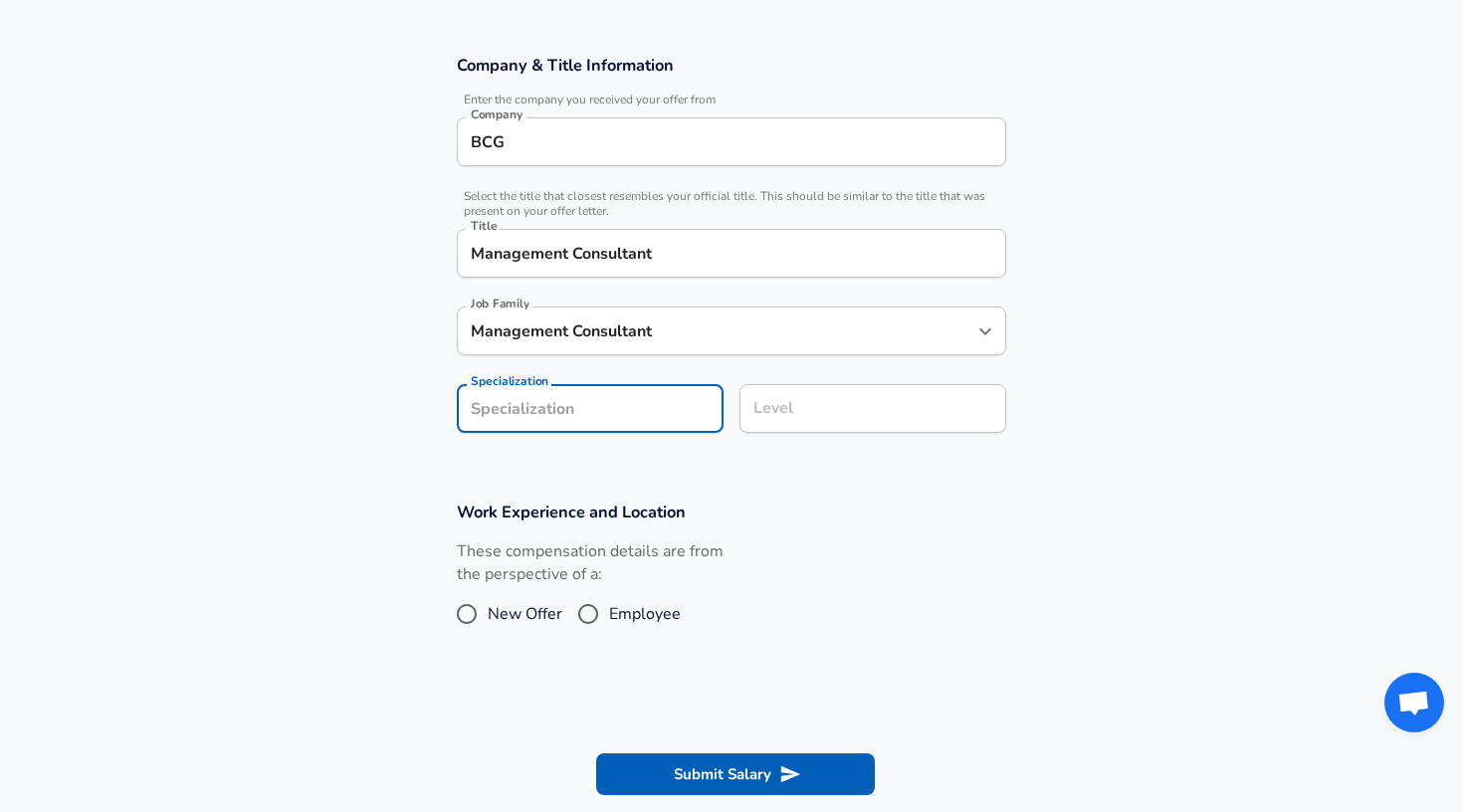 scroll, scrollTop: 363, scrollLeft: 0, axis: vertical 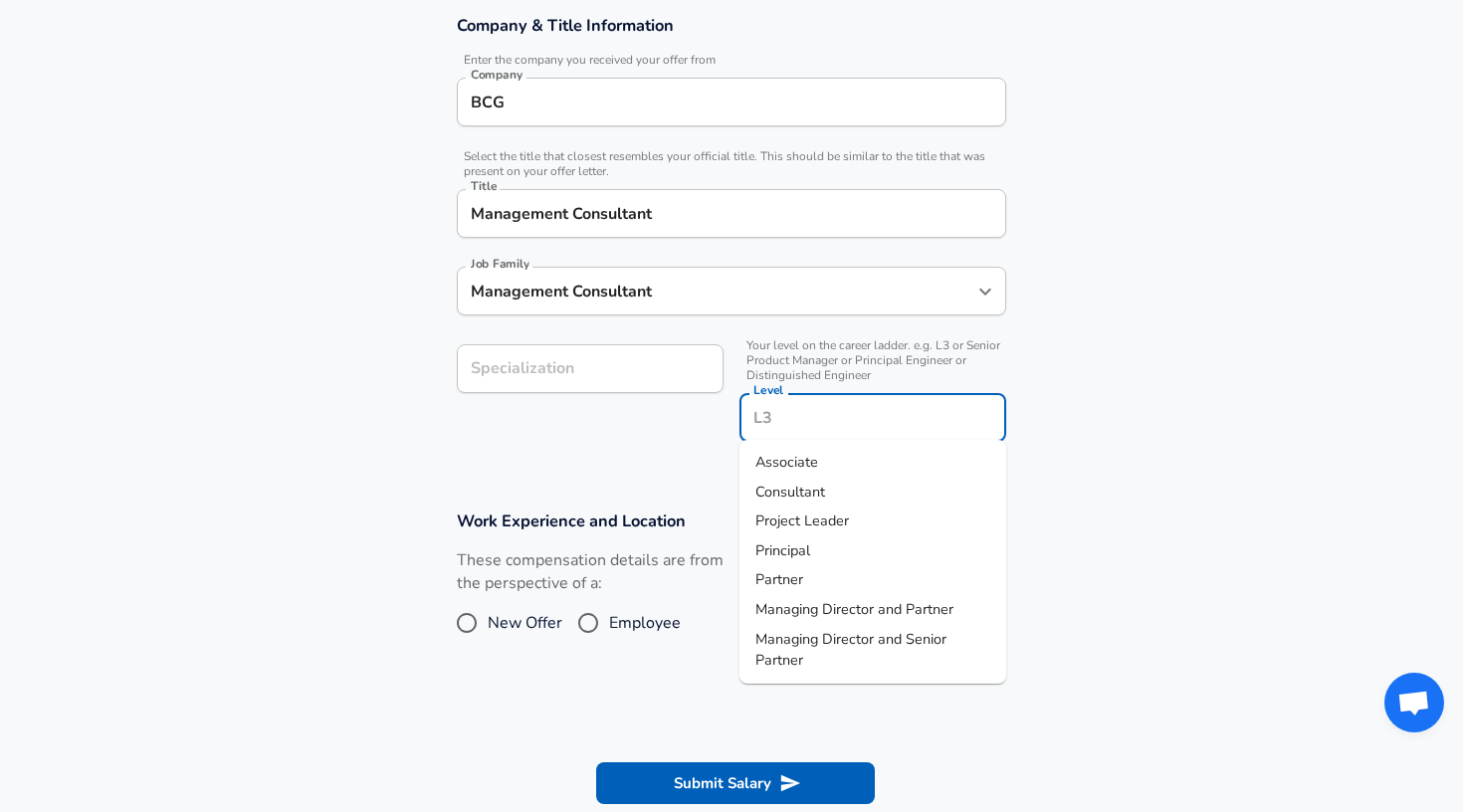 click on "Level" at bounding box center (873, 417) 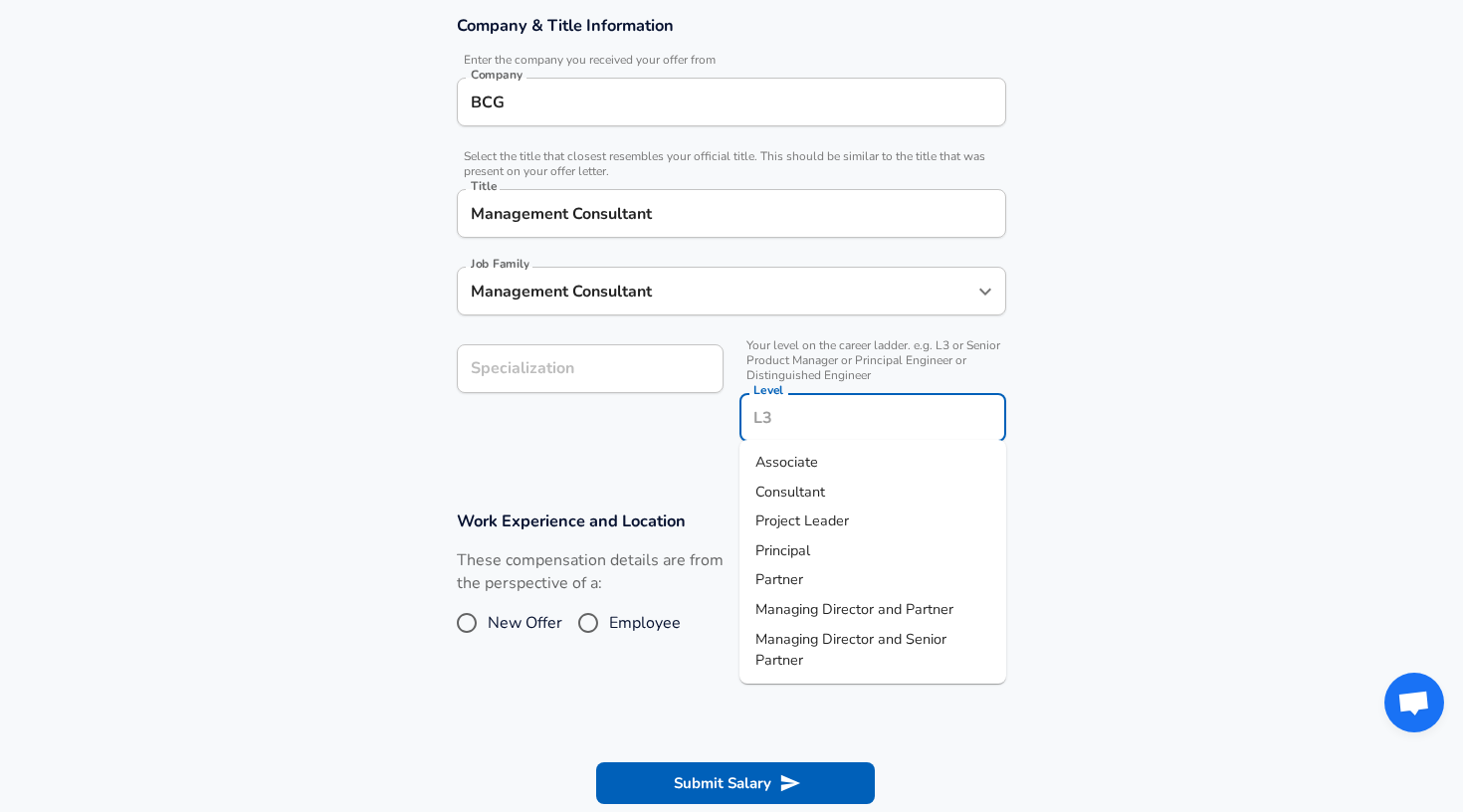 click on "Consultant" at bounding box center (790, 492) 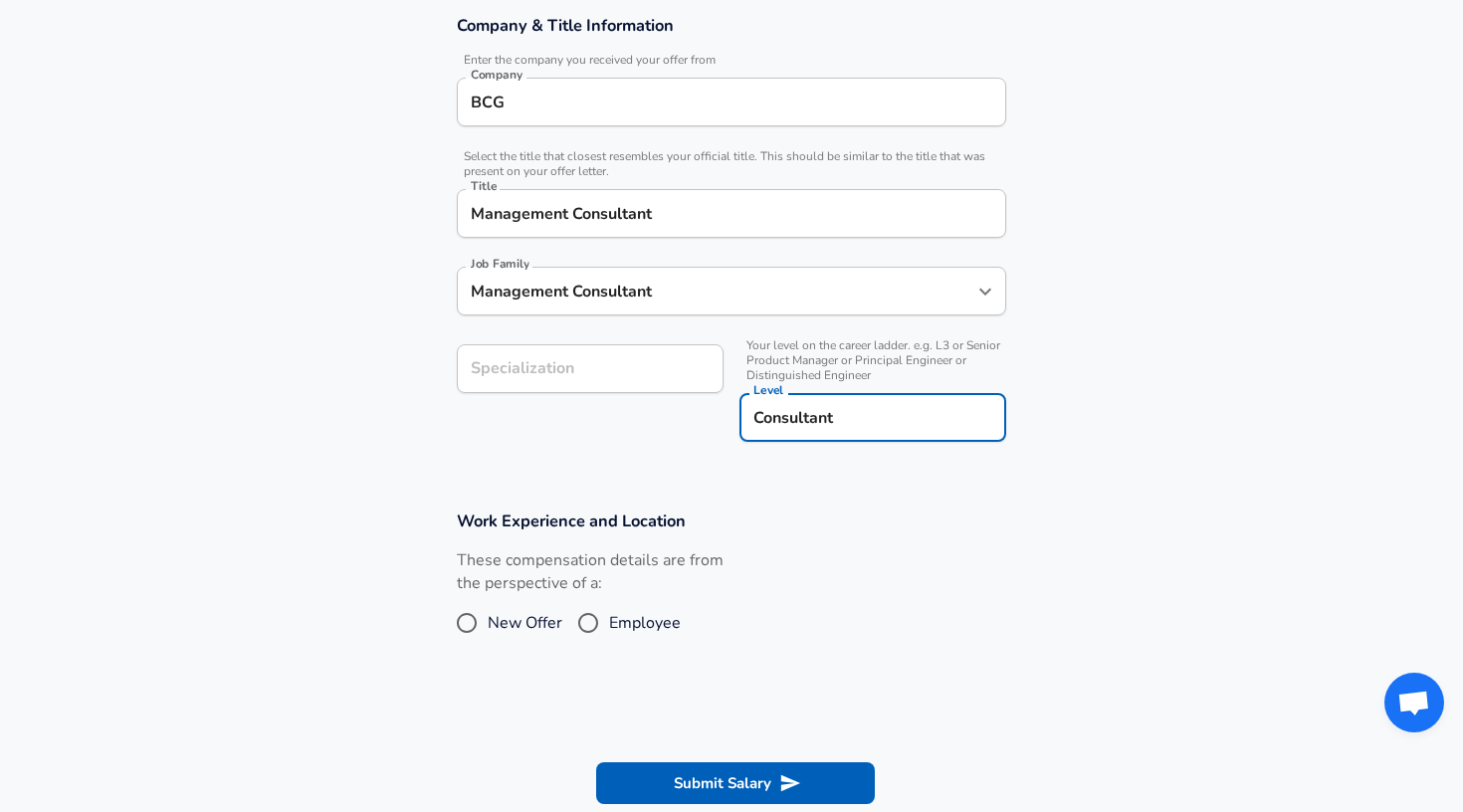 click on "Specialization" at bounding box center [590, 368] 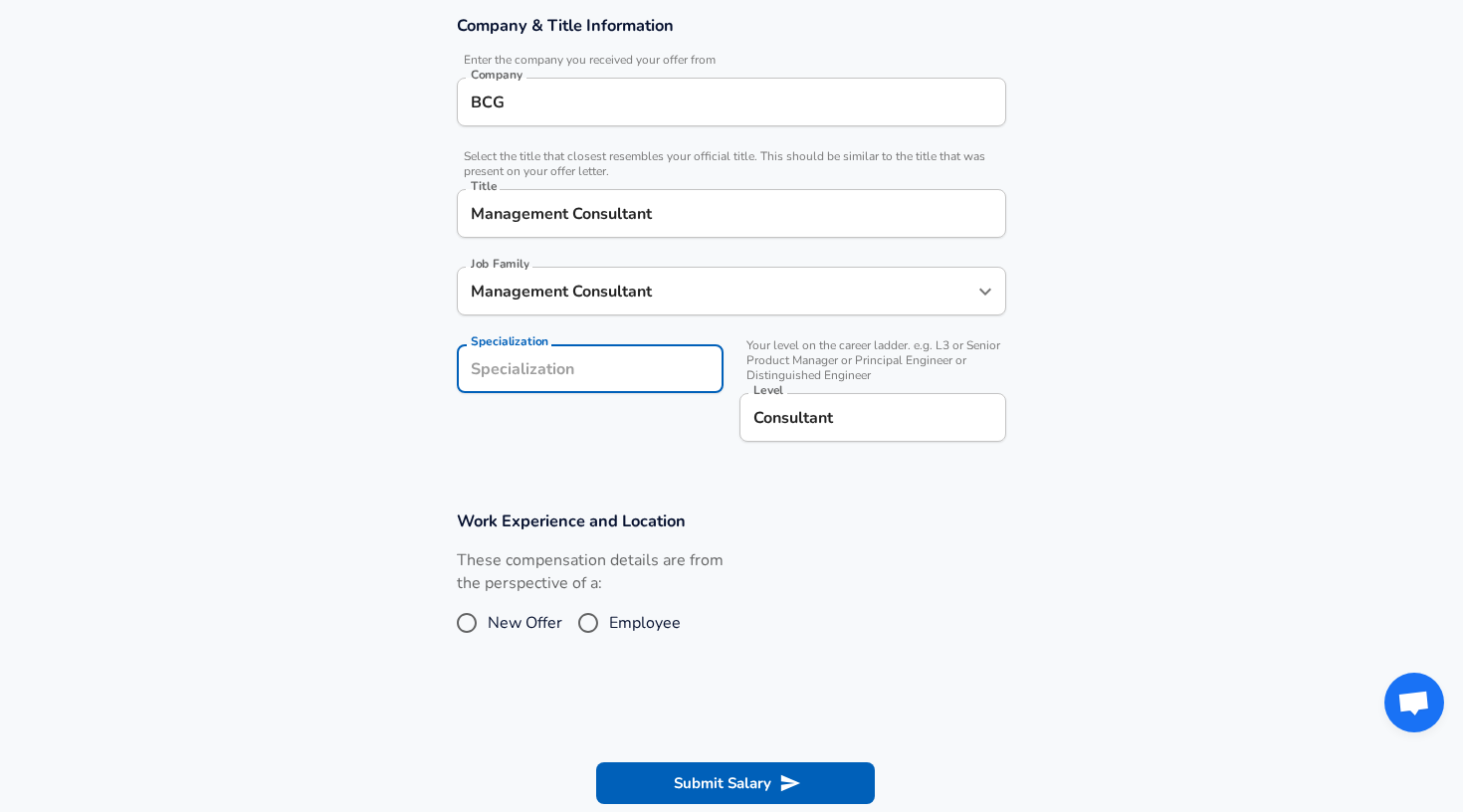 click on "Management Consultant" at bounding box center [717, 291] 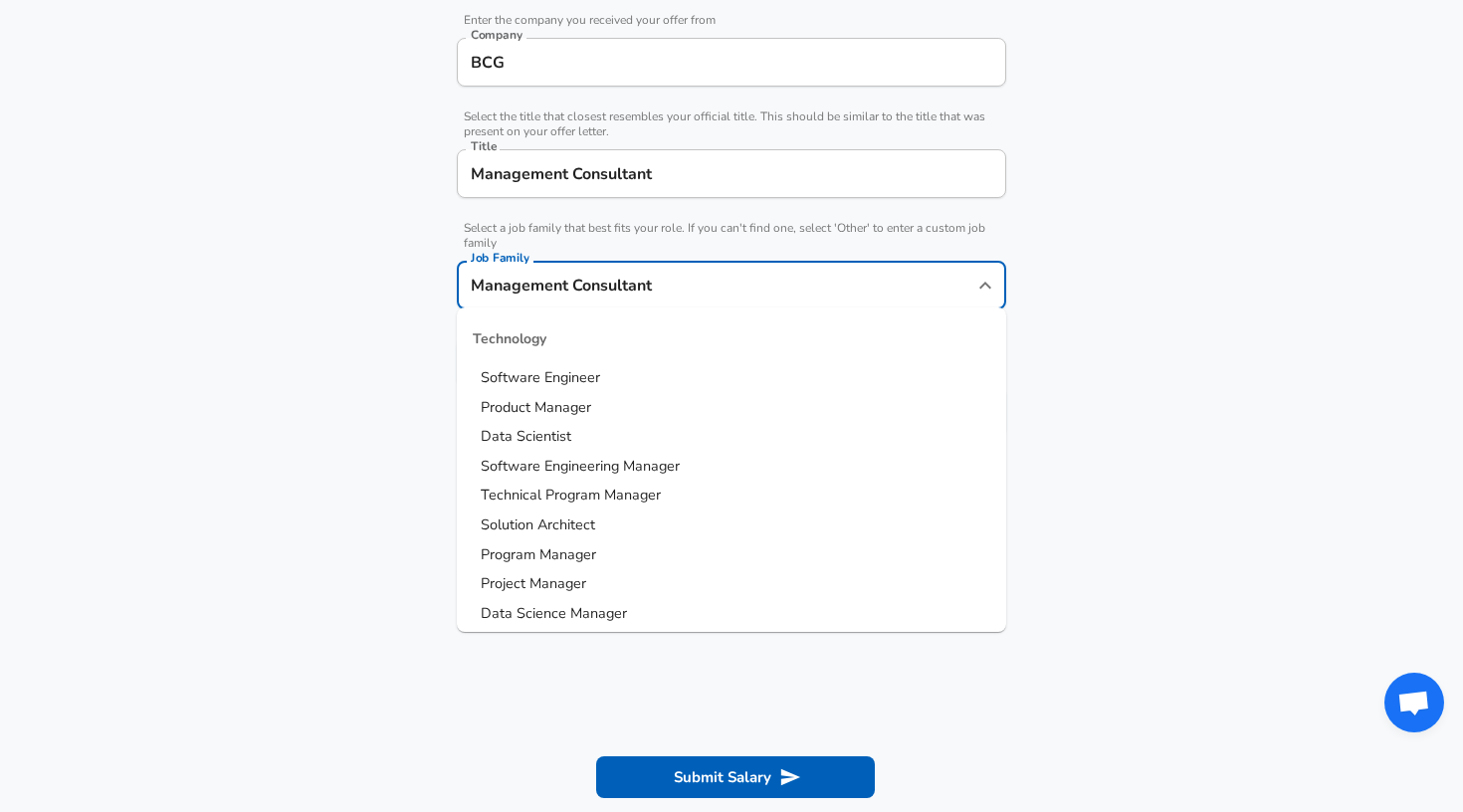 scroll, scrollTop: 519, scrollLeft: 0, axis: vertical 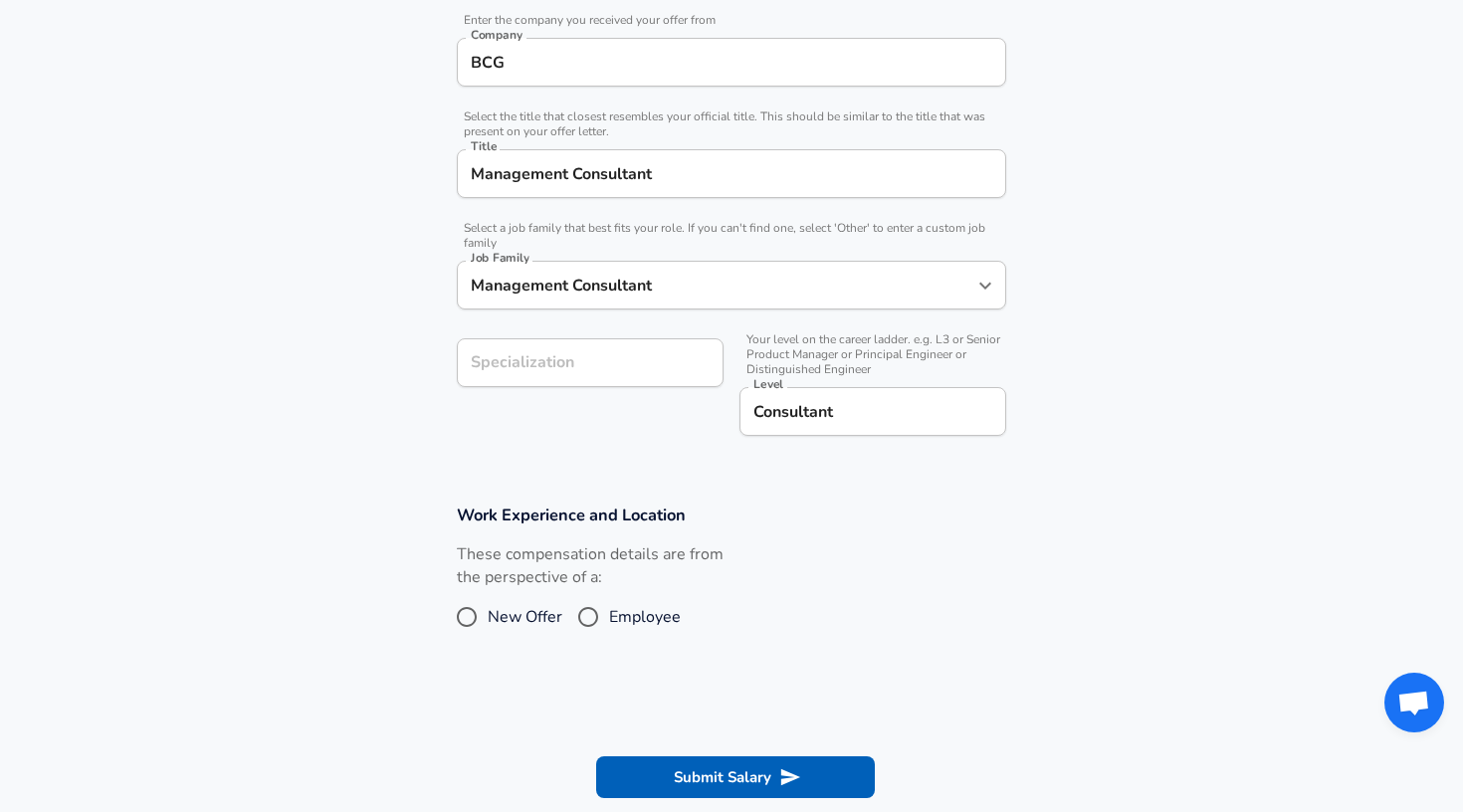 click on "Company & Title Information Enter the company you received your offer from Company BCG Company Select the title that closest resembles your official title. This should be similar to the title that was present on your offer letter. Title Management Consultant Title Select a job family that best fits your role. If you can't find one, select 'Other' to enter a custom job family Job Family Management Consultant Job Family Specialization Specialization Your level on the career ladder. e.g. L3 or Senior Product Manager or Principal Engineer or Distinguished Engineer Level Consultant Level" at bounding box center [732, 216] 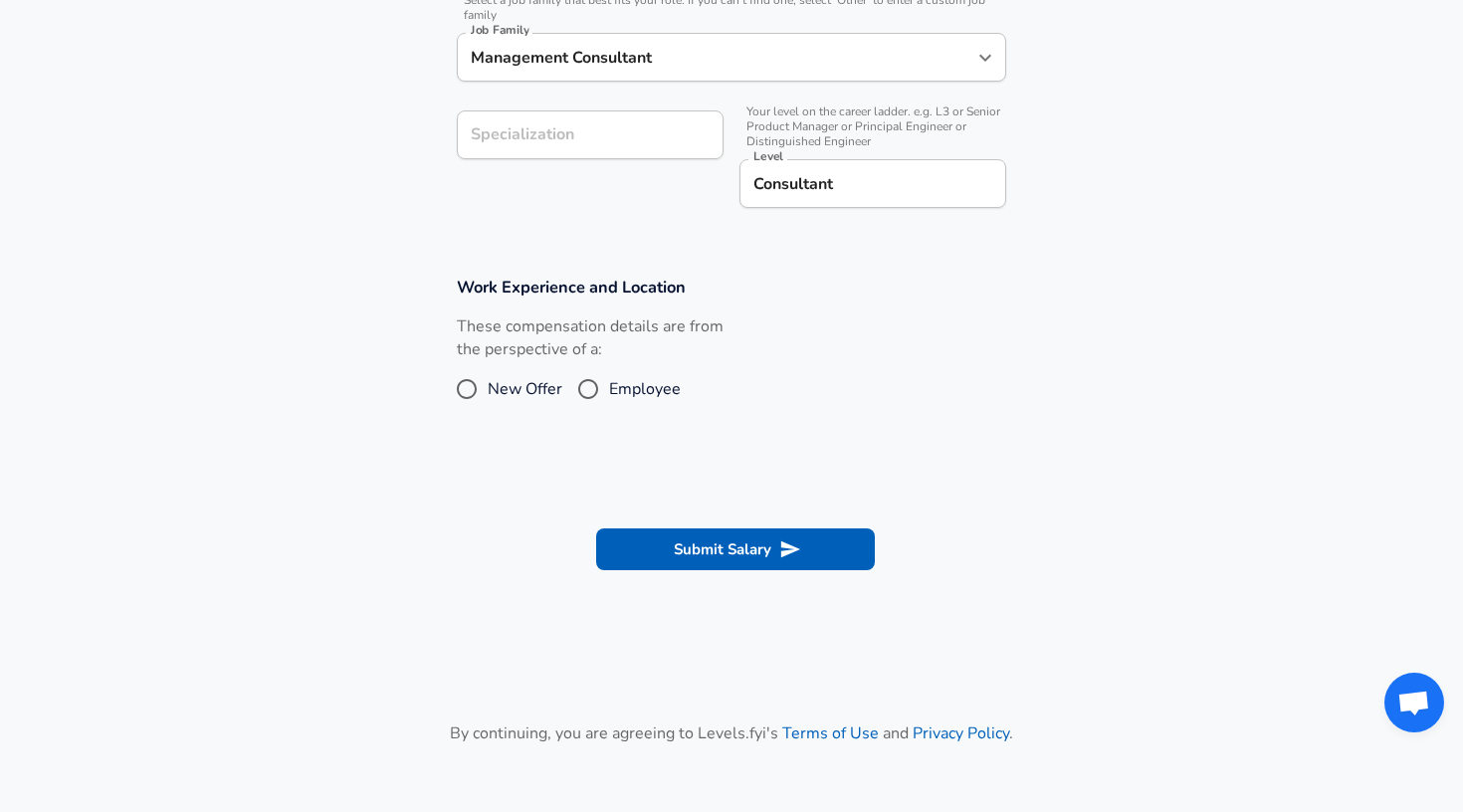 click on "New Offer" at bounding box center [524, 389] 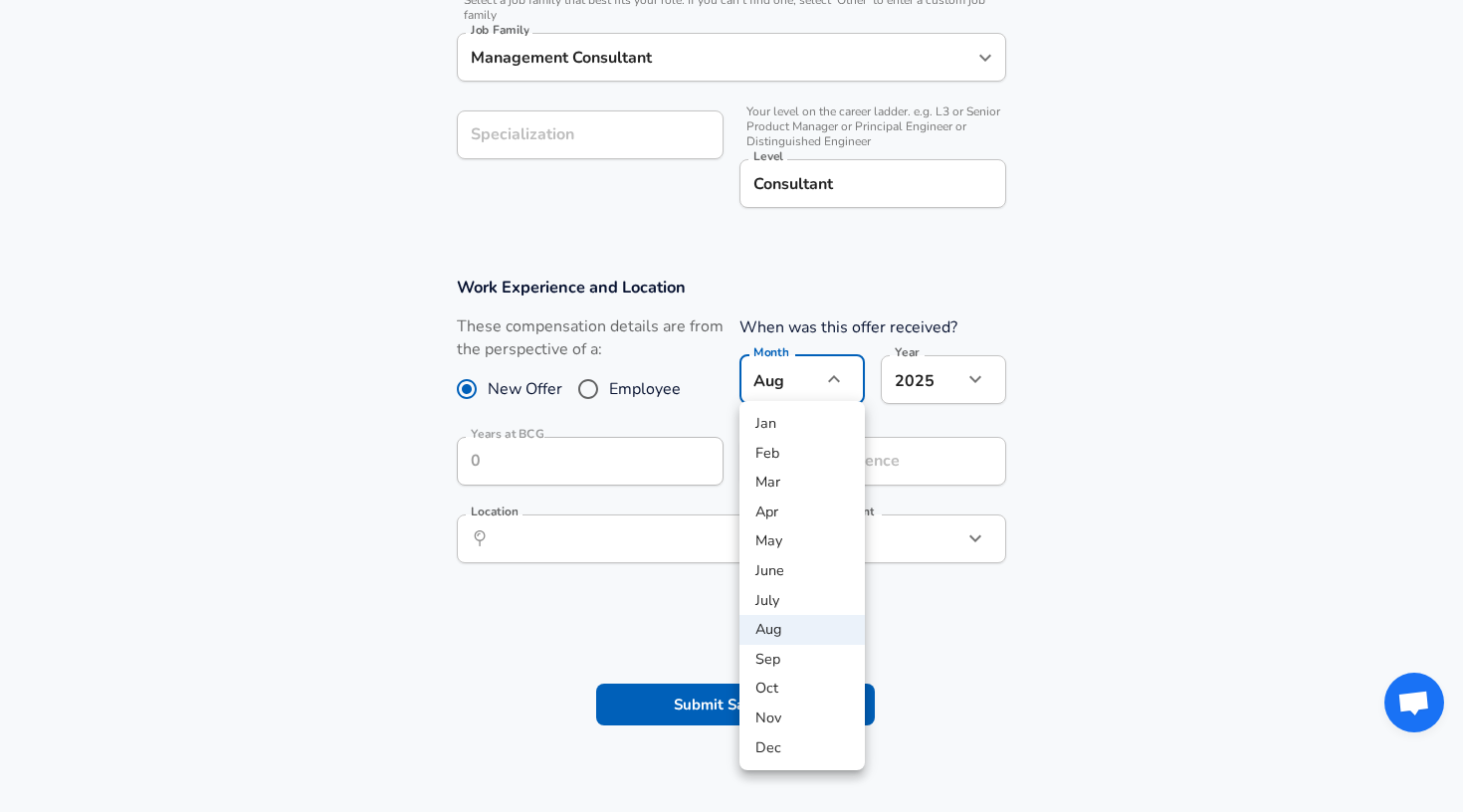 click on "Restart Add Your Salary Upload your offer letter to verify your submission Enhance Privacy and Anonymity No Automatically hides specific fields until there are enough submissions to safely display the full details. More Details Based on your submission and the data points that we have already collected, we will automatically hide and anonymize specific fields if there aren't enough data points to remain sufficiently anonymous. Company & Title Information Enter the company you received your offer from Company BCG Company Select the title that closest resembles your official title. This should be similar to the title that was present on your offer letter. Title Management Consultant Title Select a job family that best fits your role. If you can't find one, select 'Other' to enter a custom job family Job Family Management Consultant Job Family Specialization Specialization Your level on the career ladder. e.g. L3 or Senior Product Manager or Principal Engineer or Distinguished Engineer Level Level 8" at bounding box center (732, -225) 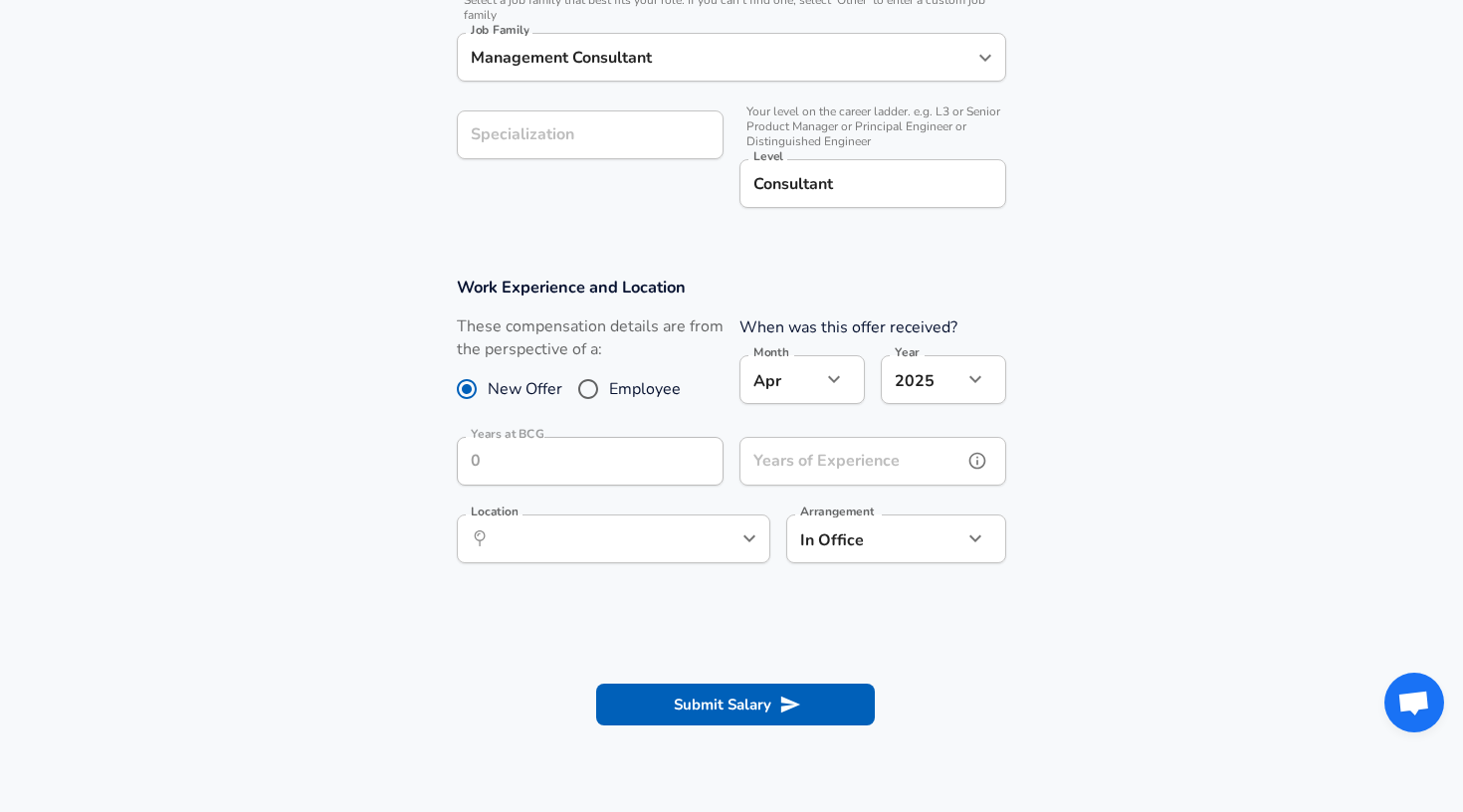 click on "Years of Experience" at bounding box center [851, 461] 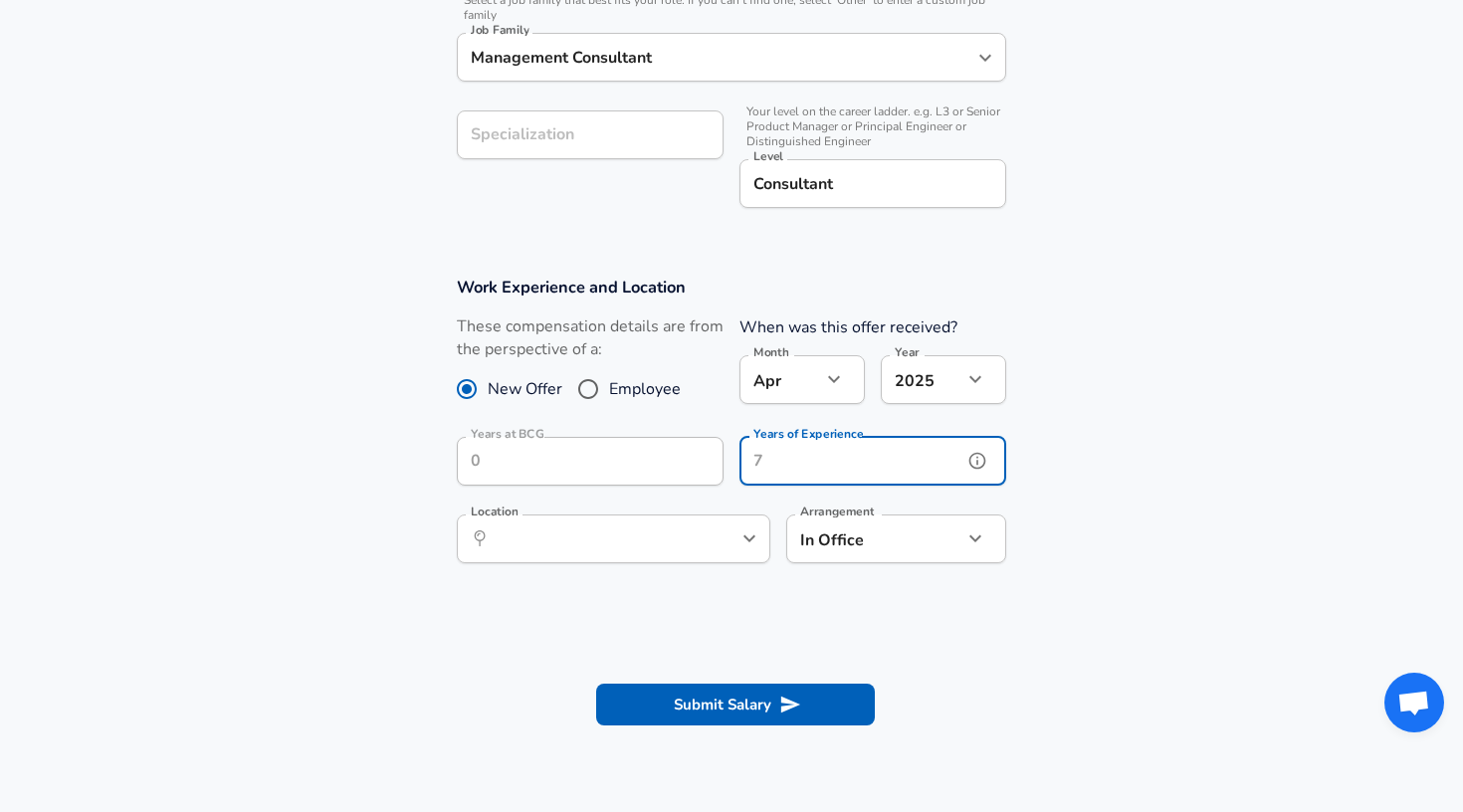 type on "4" 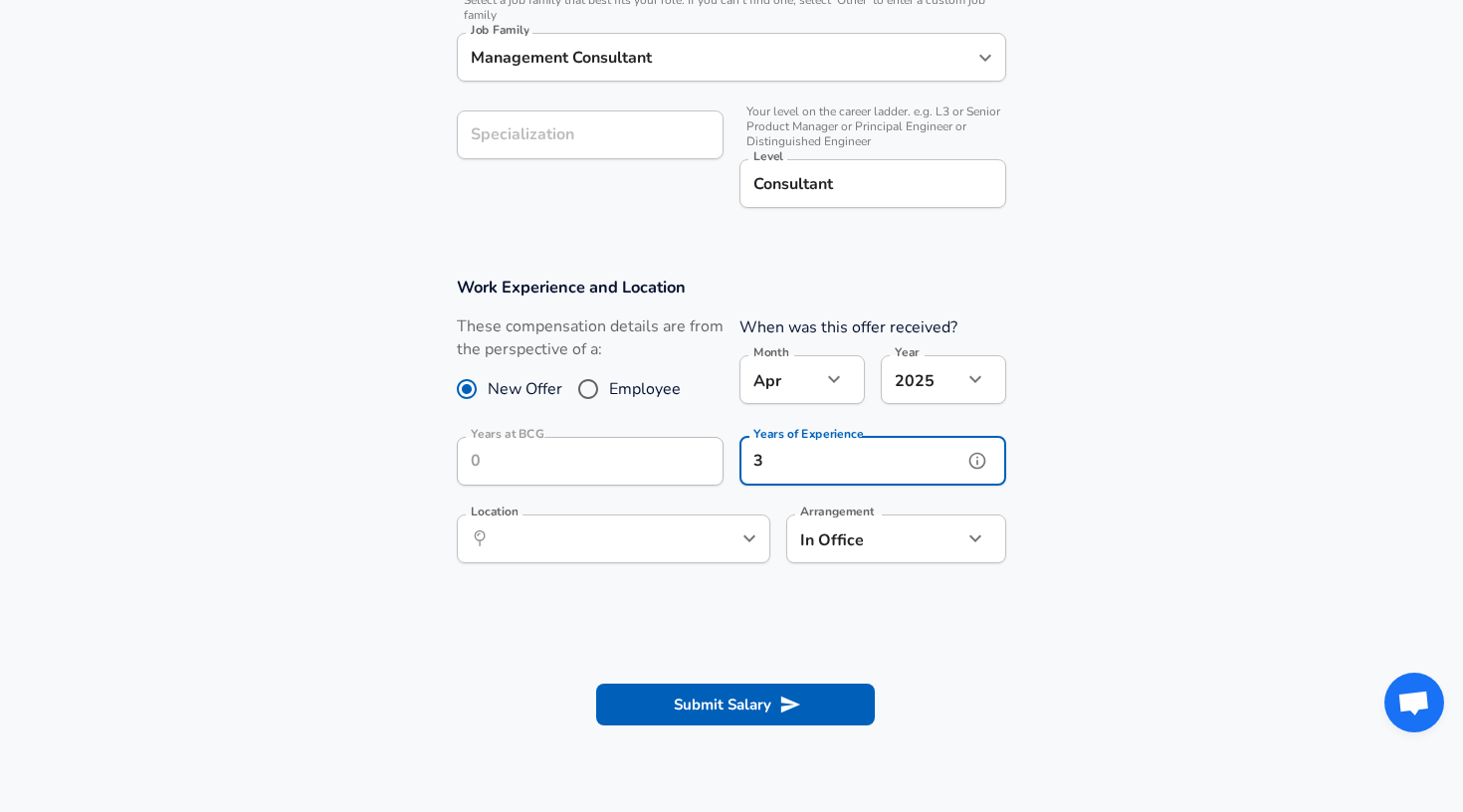 click at bounding box center (717, 538) 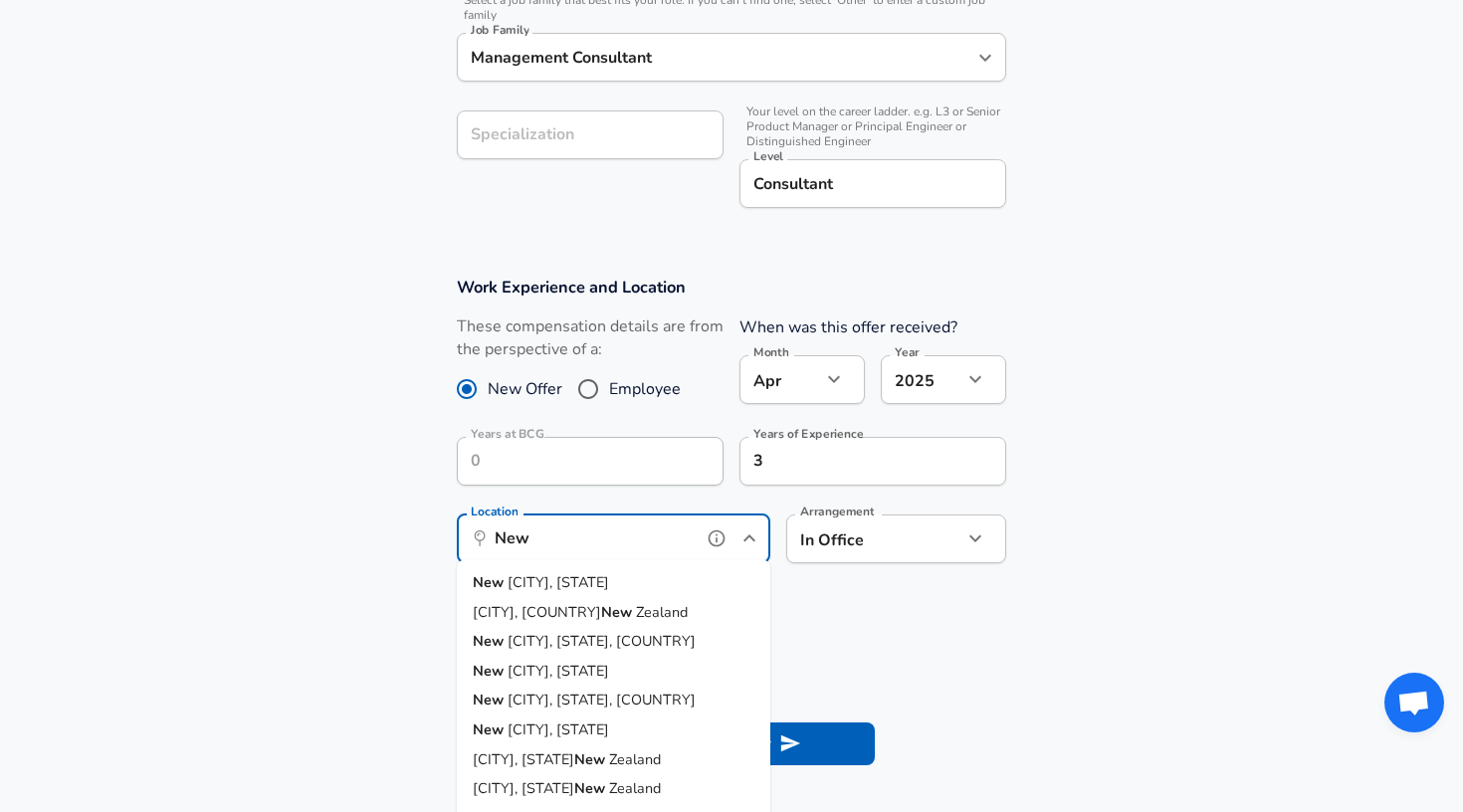 click on "[CITY] [STATE], [STATE]" at bounding box center [613, 583] 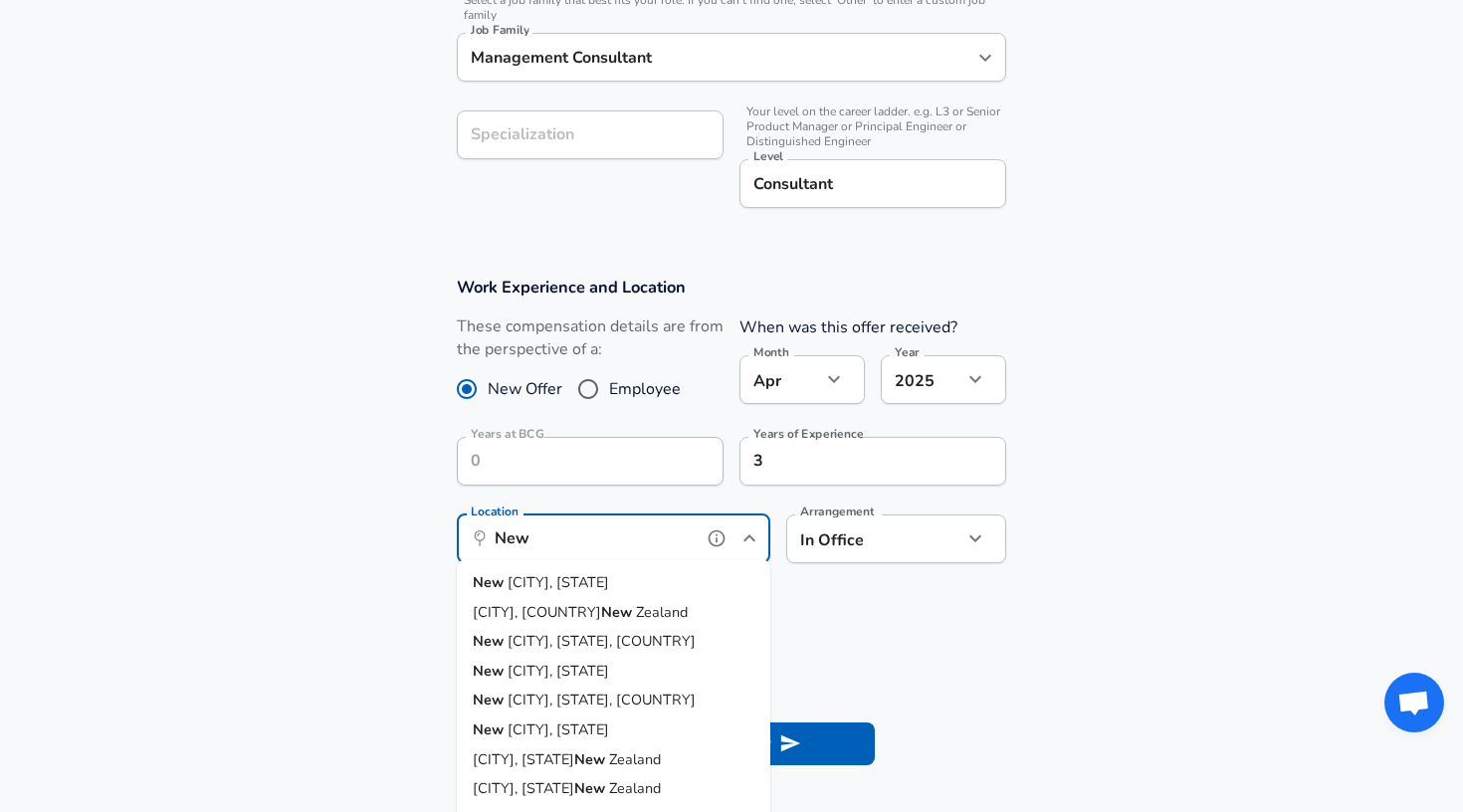 type on "New York, NY" 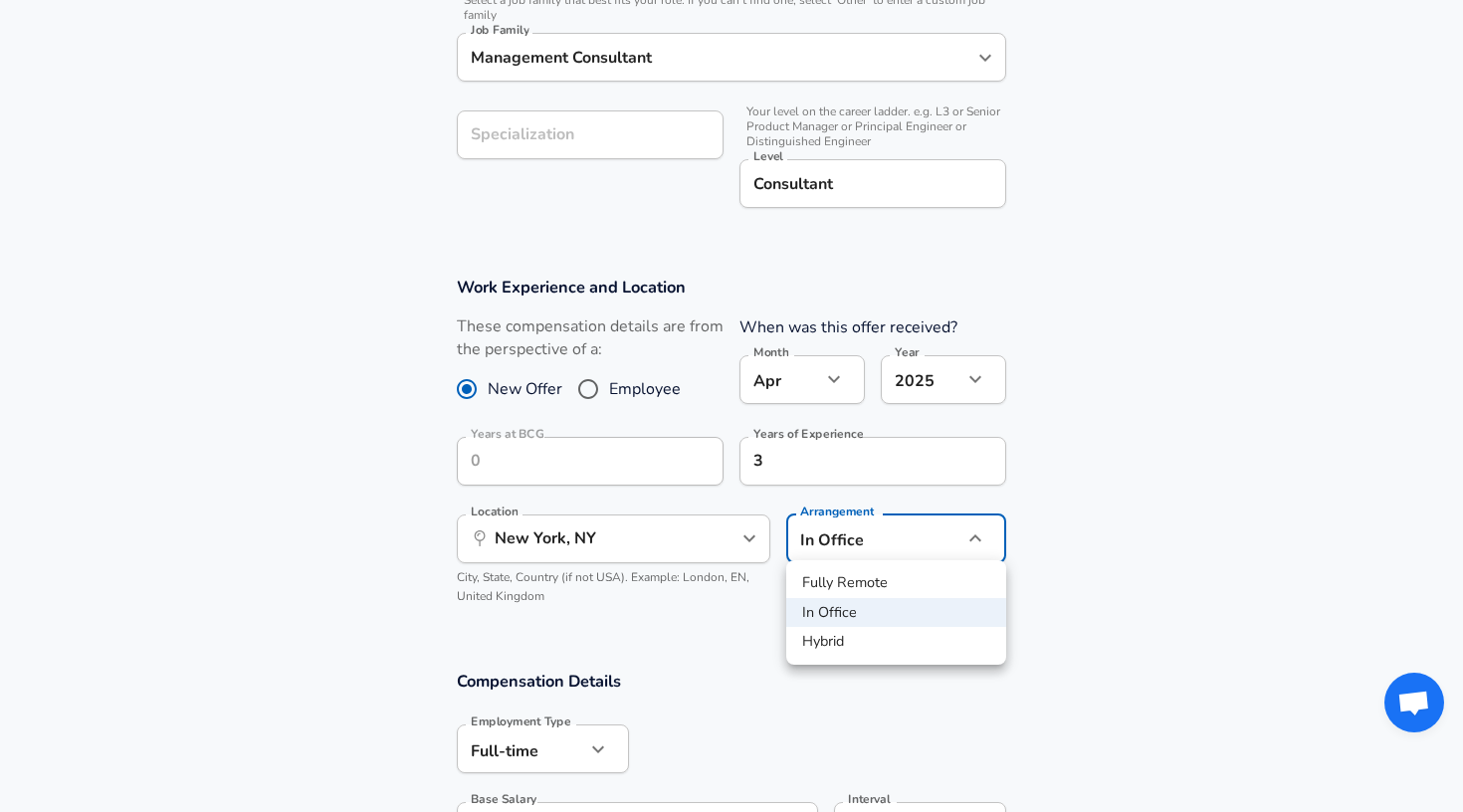 click on "Restart Add Your Salary Upload your offer letter to verify your submission Enhance Privacy and Anonymity No Automatically hides specific fields until there are enough submissions to safely display the full details. More Details Based on your submission and the data points that we have already collected, we will automatically hide and anonymize specific fields if there aren't enough data points to remain sufficiently anonymous. Company & Title Information Enter the company you received your offer from Company BCG Company Select the title that closest resembles your official title. This should be similar to the title that was present on your offer letter. Title Management Consultant Title Select a job family that best fits your role. If you can't find one, select 'Other' to enter a custom job family Job Family Management Consultant Job Family Specialization Specialization Your level on the career ladder. e.g. L3 or Senior Product Manager or Principal Engineer or Distinguished Engineer Level Level 4" at bounding box center [732, -225] 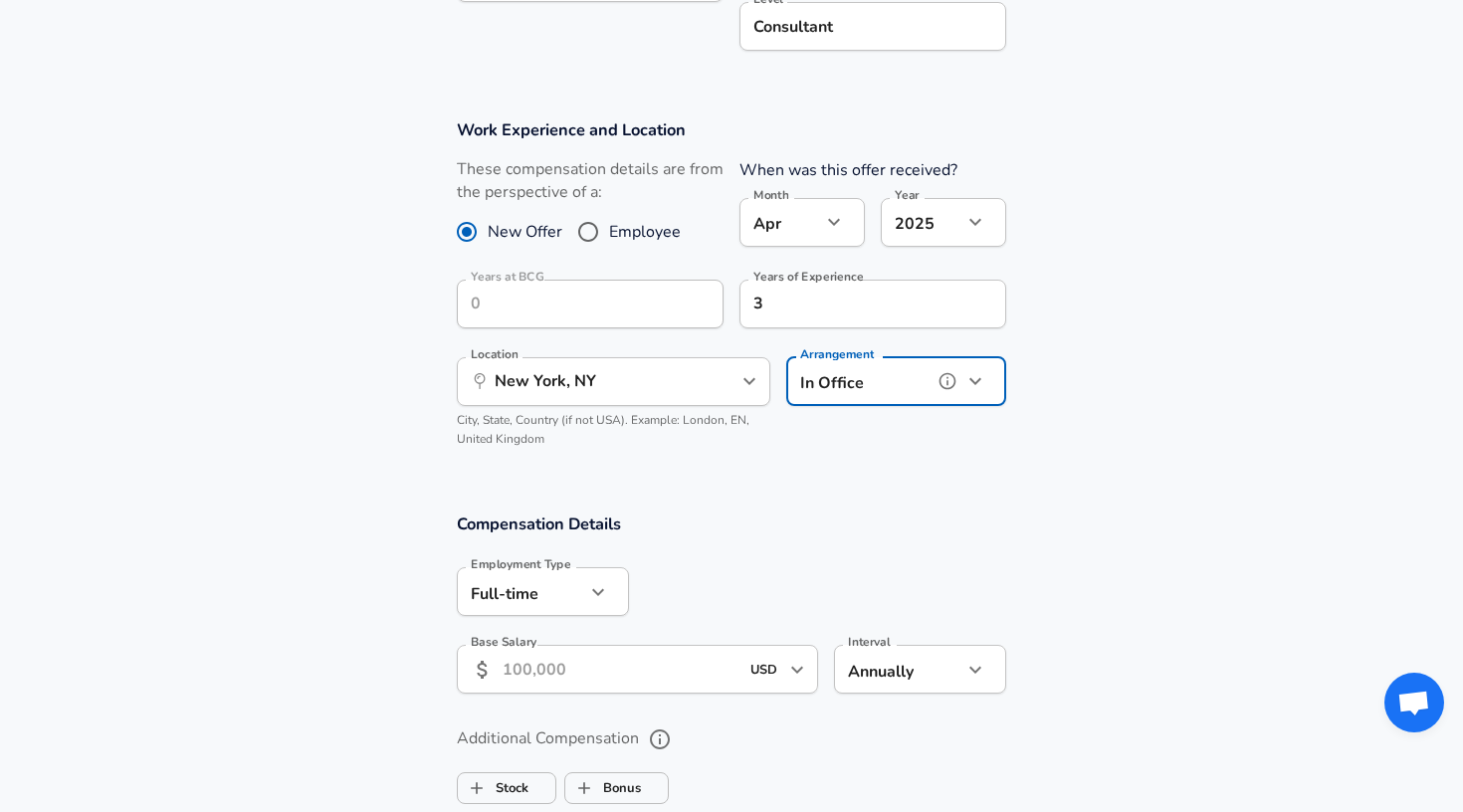 scroll, scrollTop: 943, scrollLeft: 0, axis: vertical 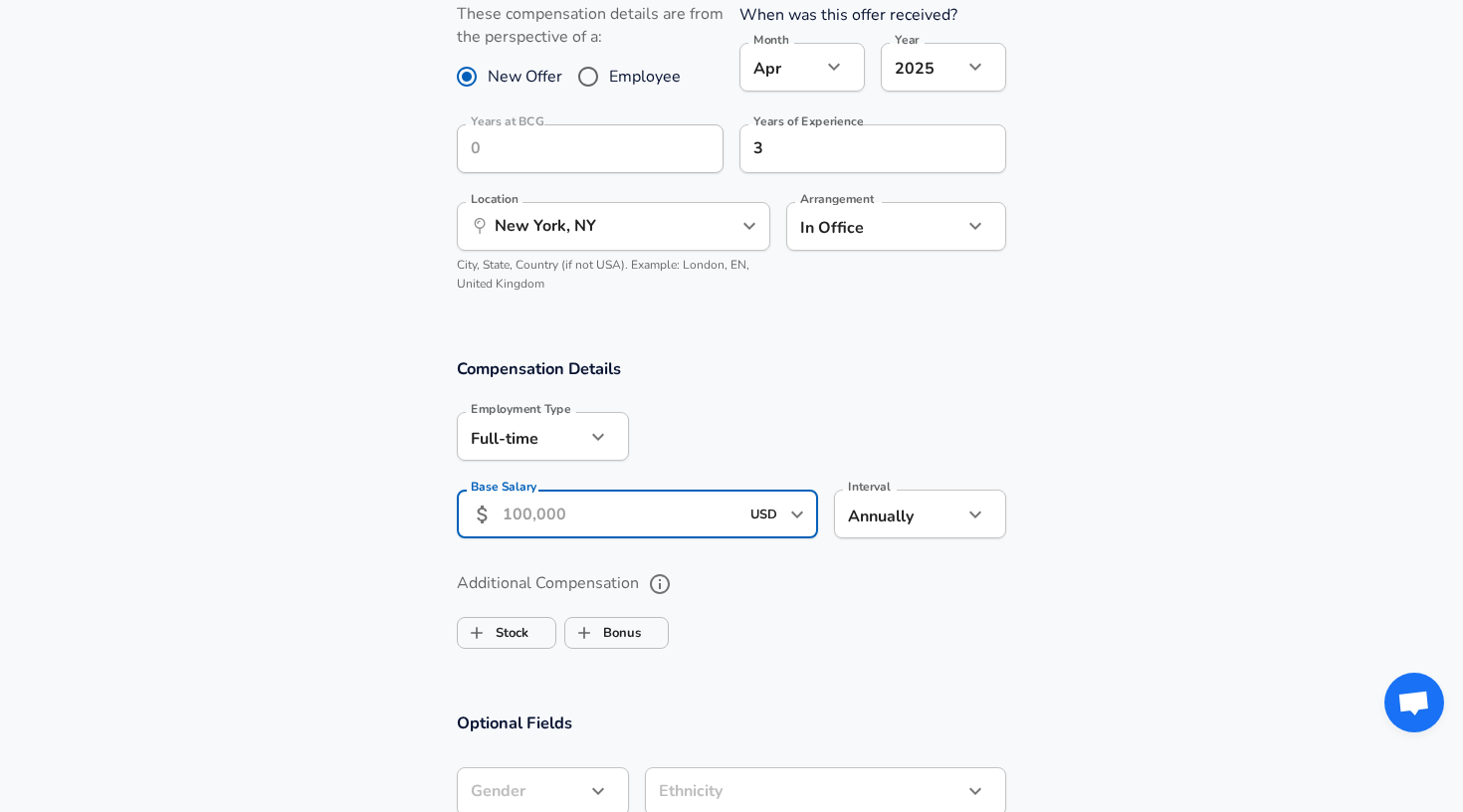 click on "Base Salary" at bounding box center (620, 513) 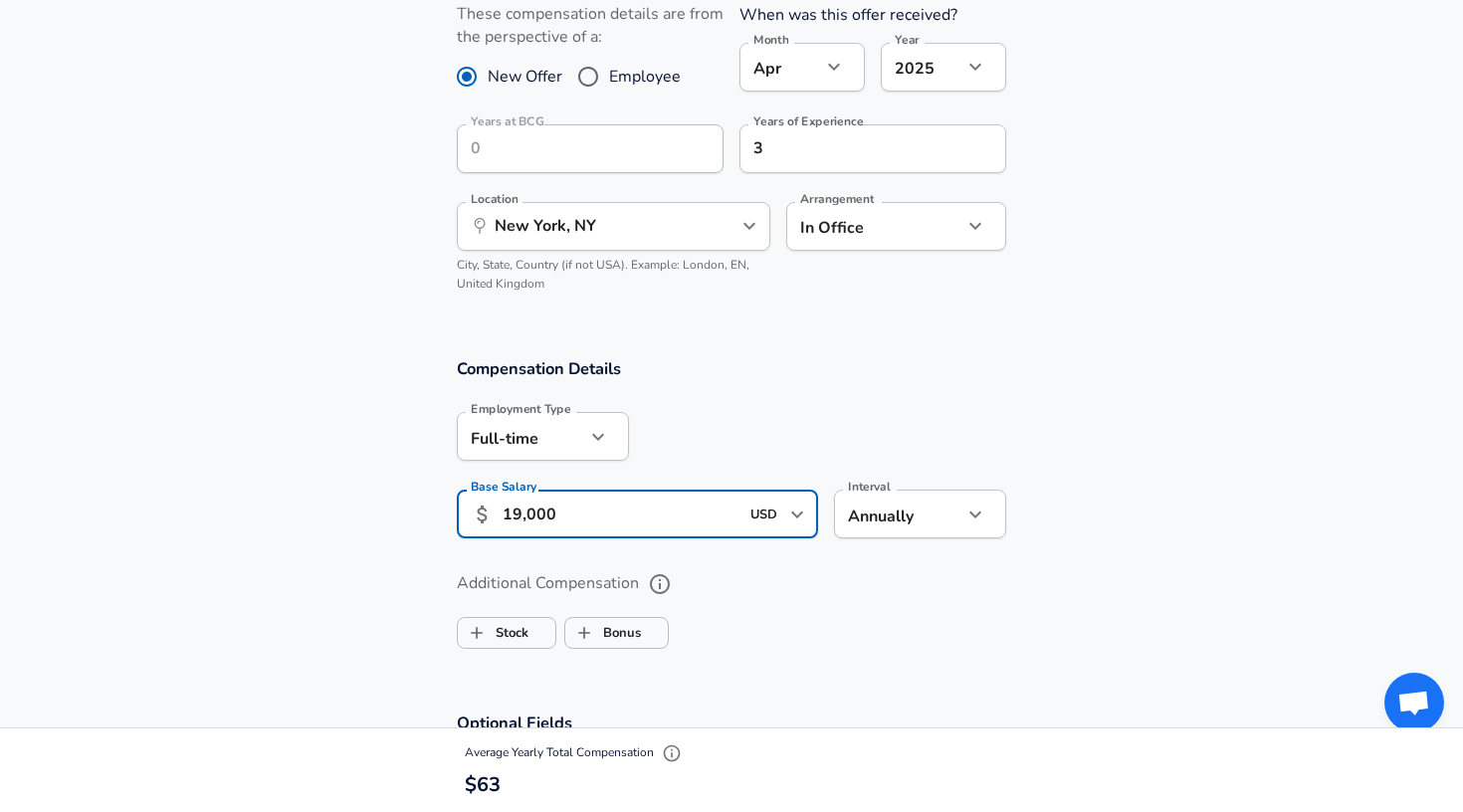 type on "190,000" 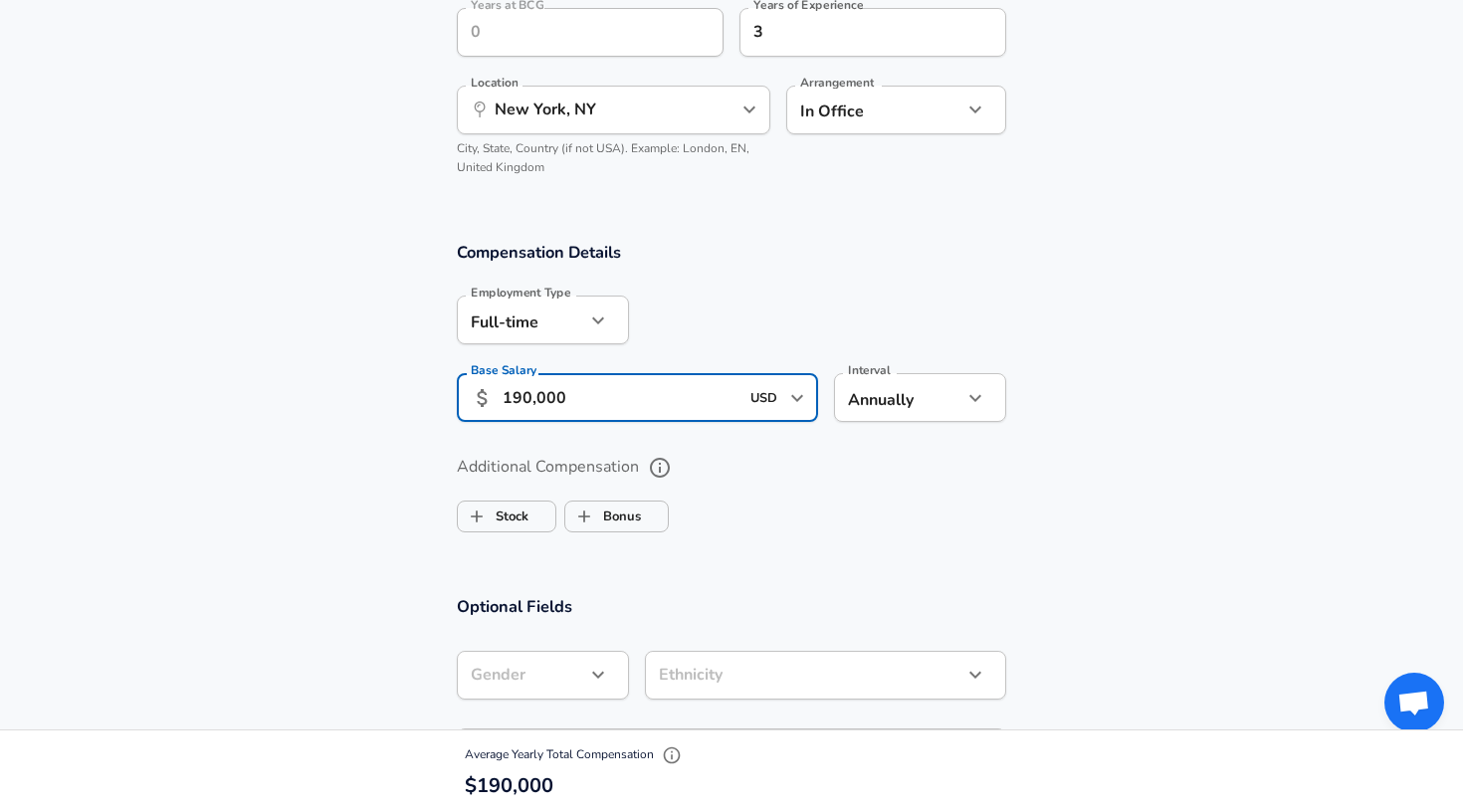 scroll, scrollTop: 1156, scrollLeft: 0, axis: vertical 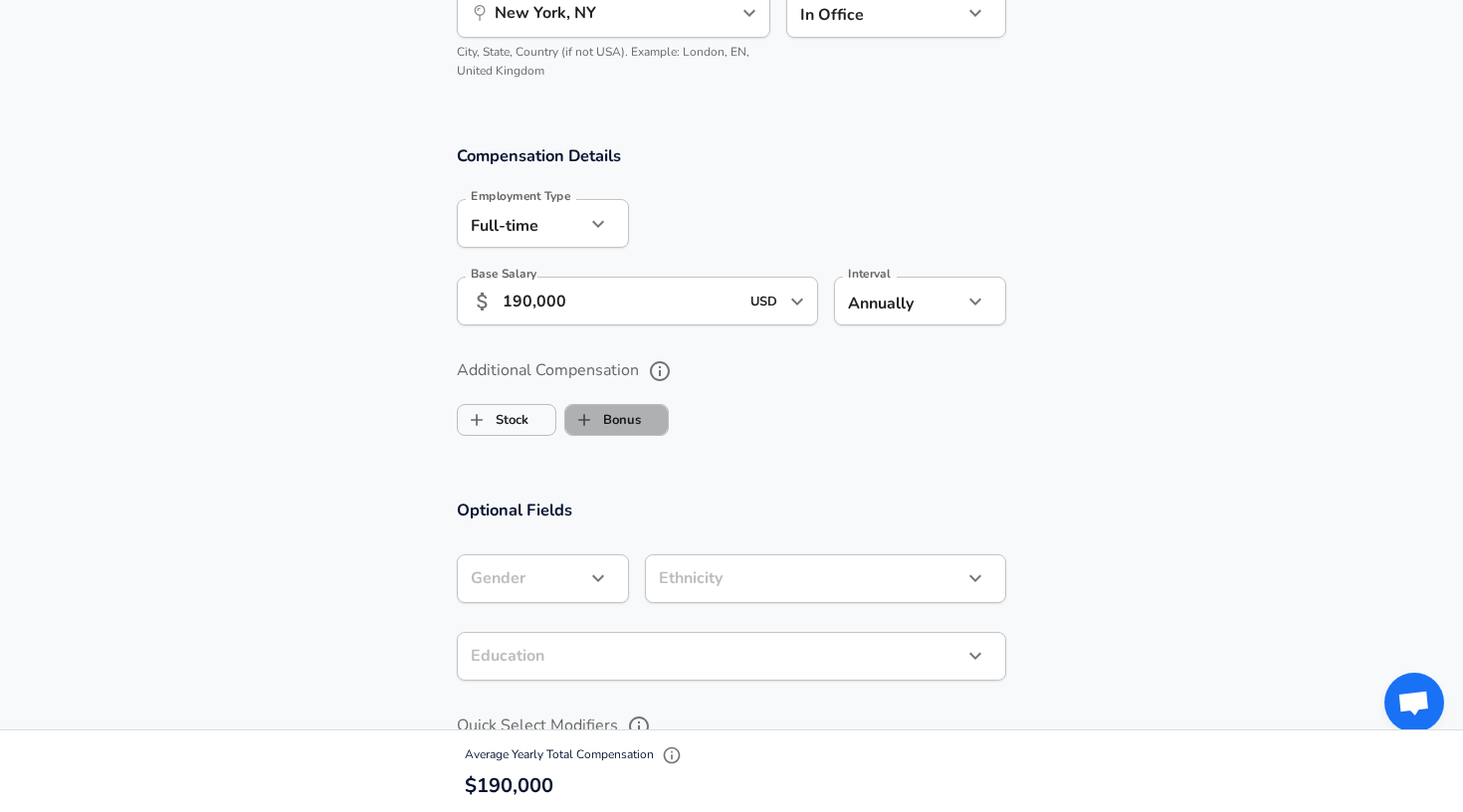 click on "Bonus" at bounding box center (603, 420) 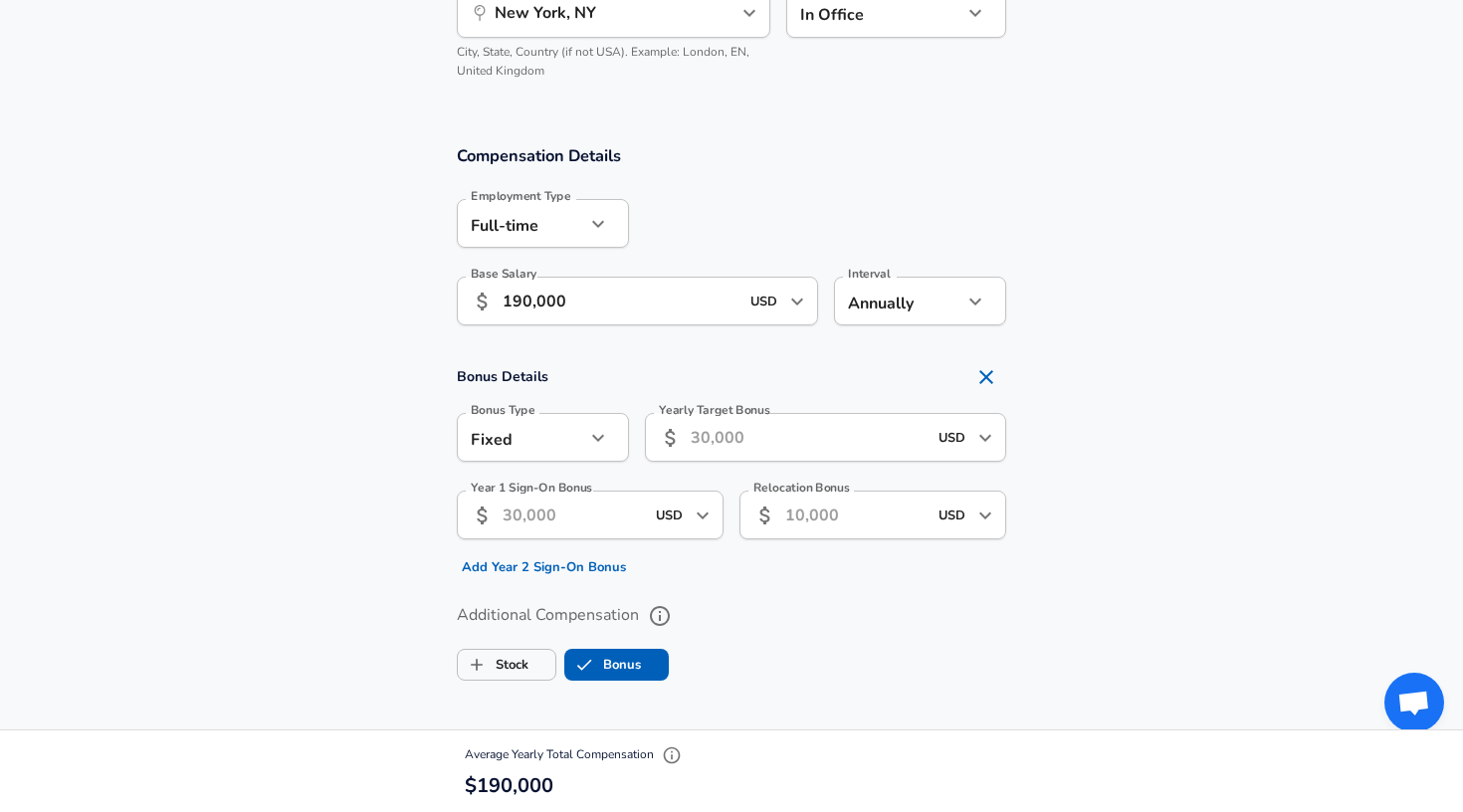 click 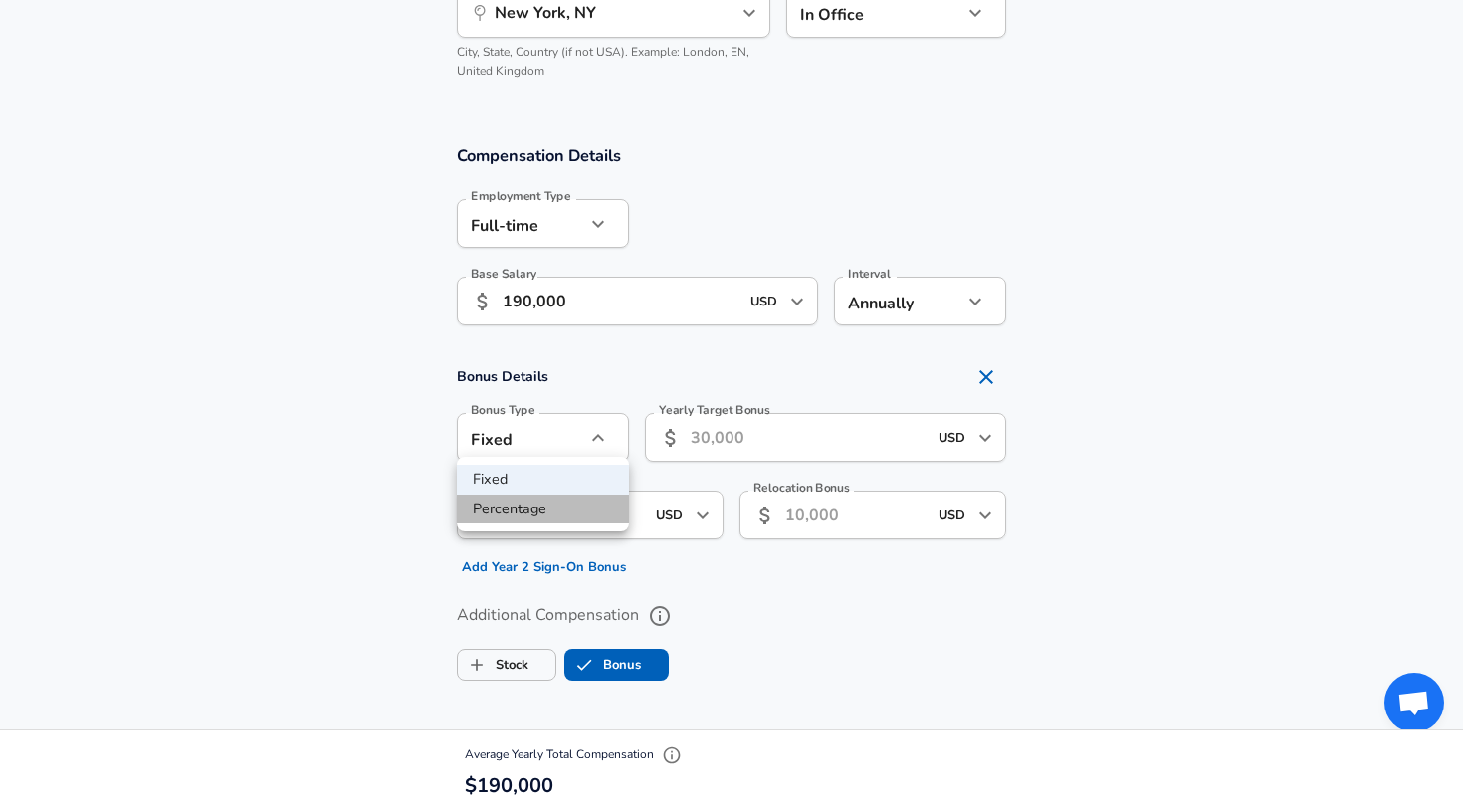 click on "Percentage" at bounding box center (542, 509) 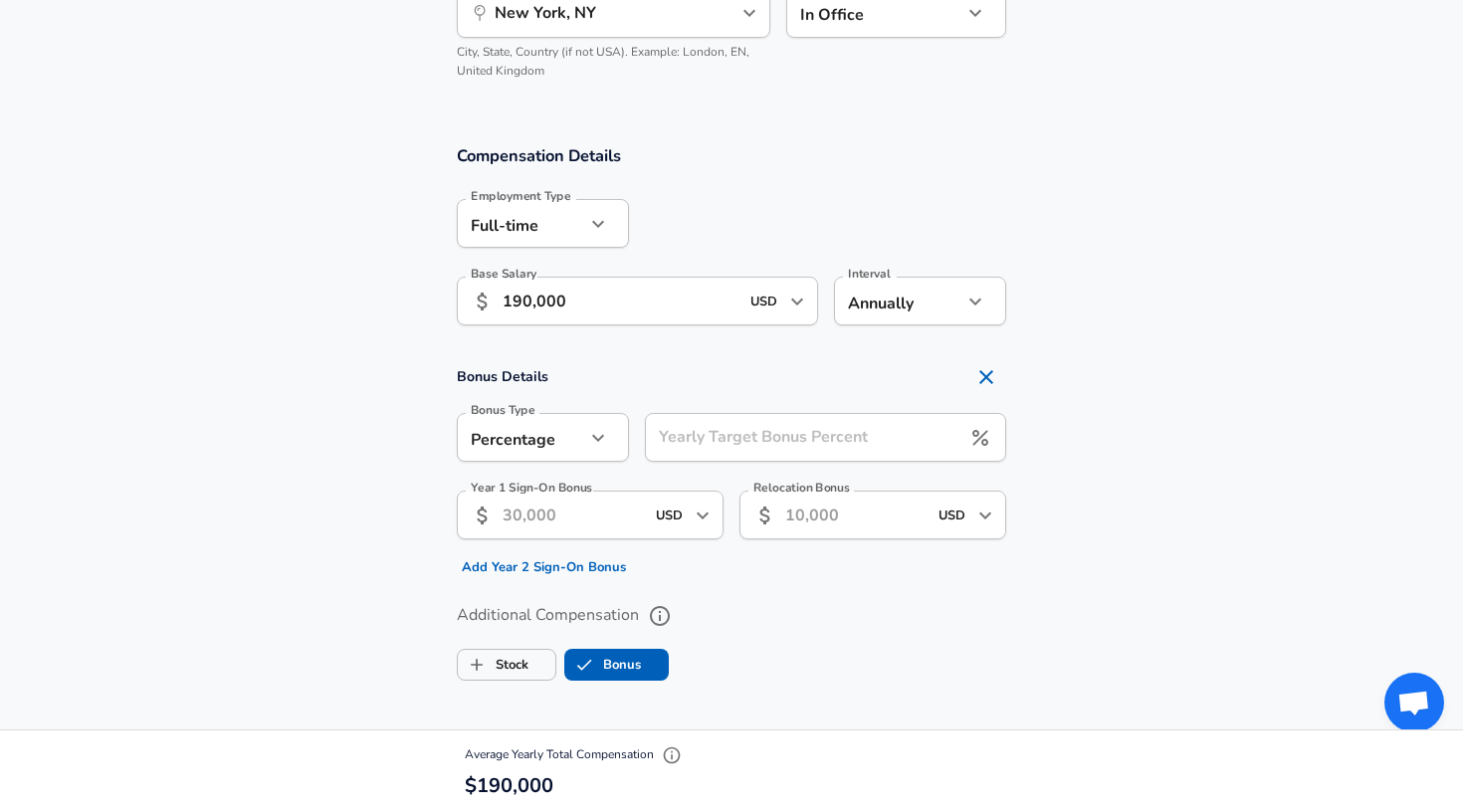 click 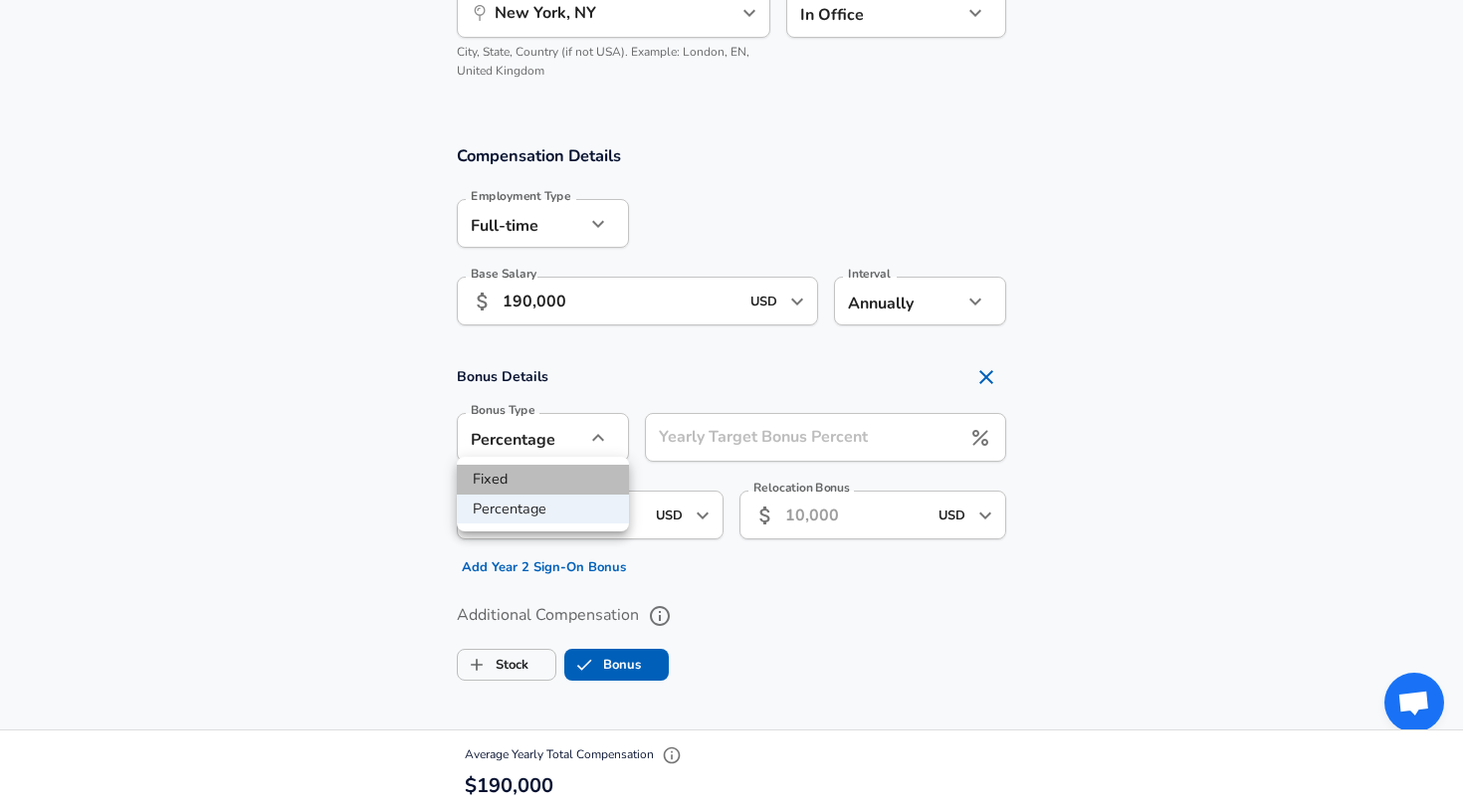click on "Fixed" at bounding box center [542, 480] 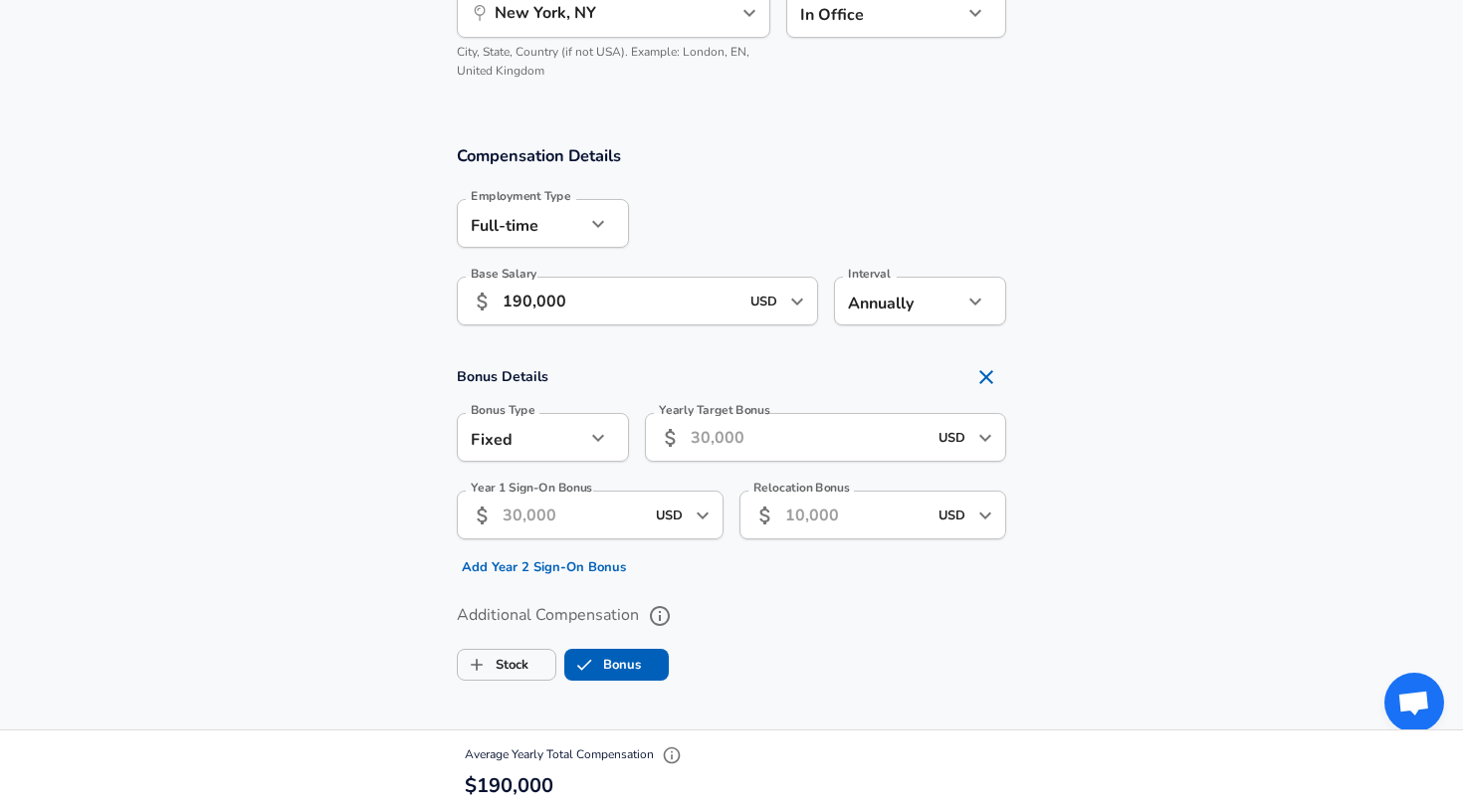 click on "Yearly Target Bonus" at bounding box center [808, 437] 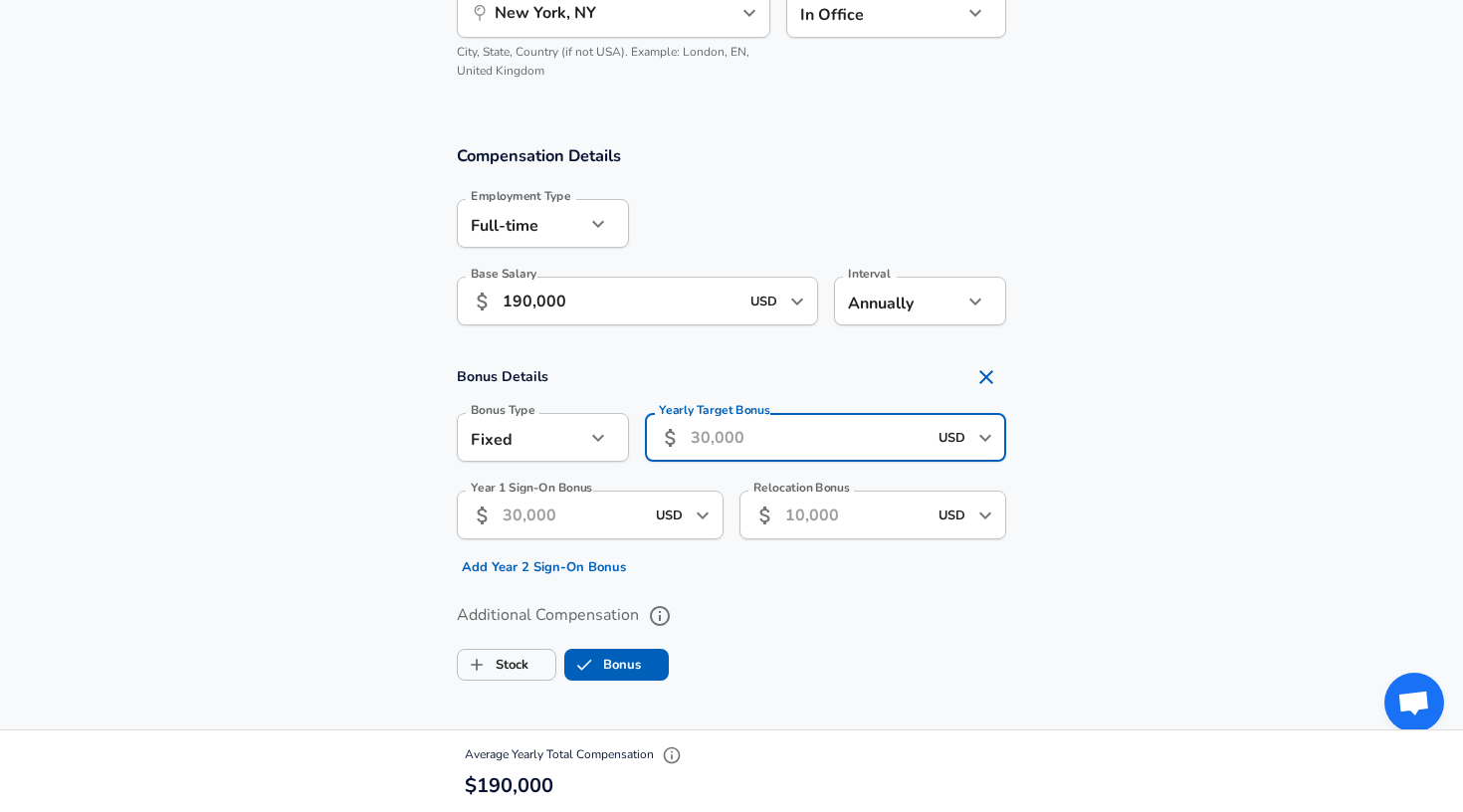 click on "USD ​" at bounding box center (684, 514) 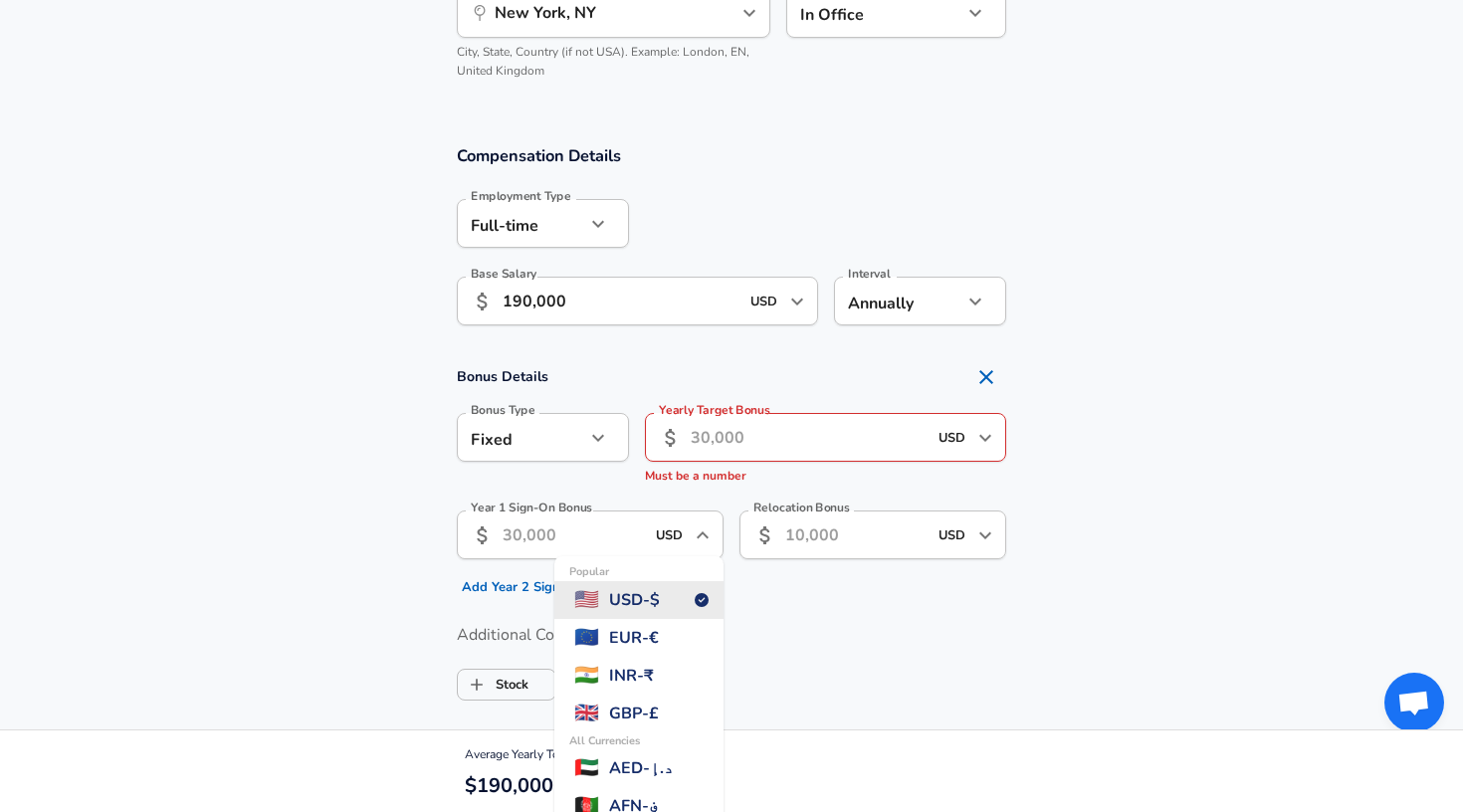 click on "Year 1 Sign-On Bonus" at bounding box center (573, 534) 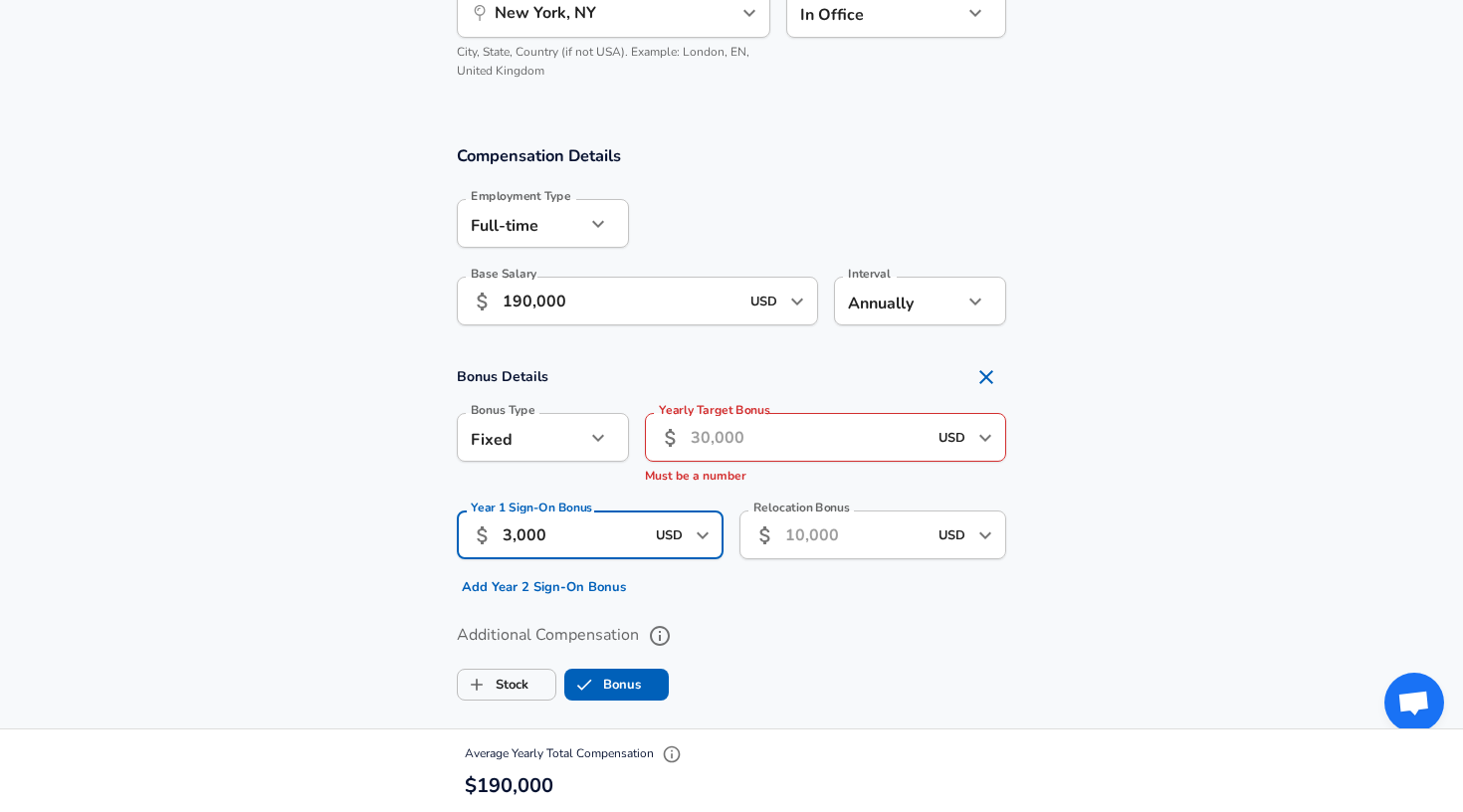 type on "30,000" 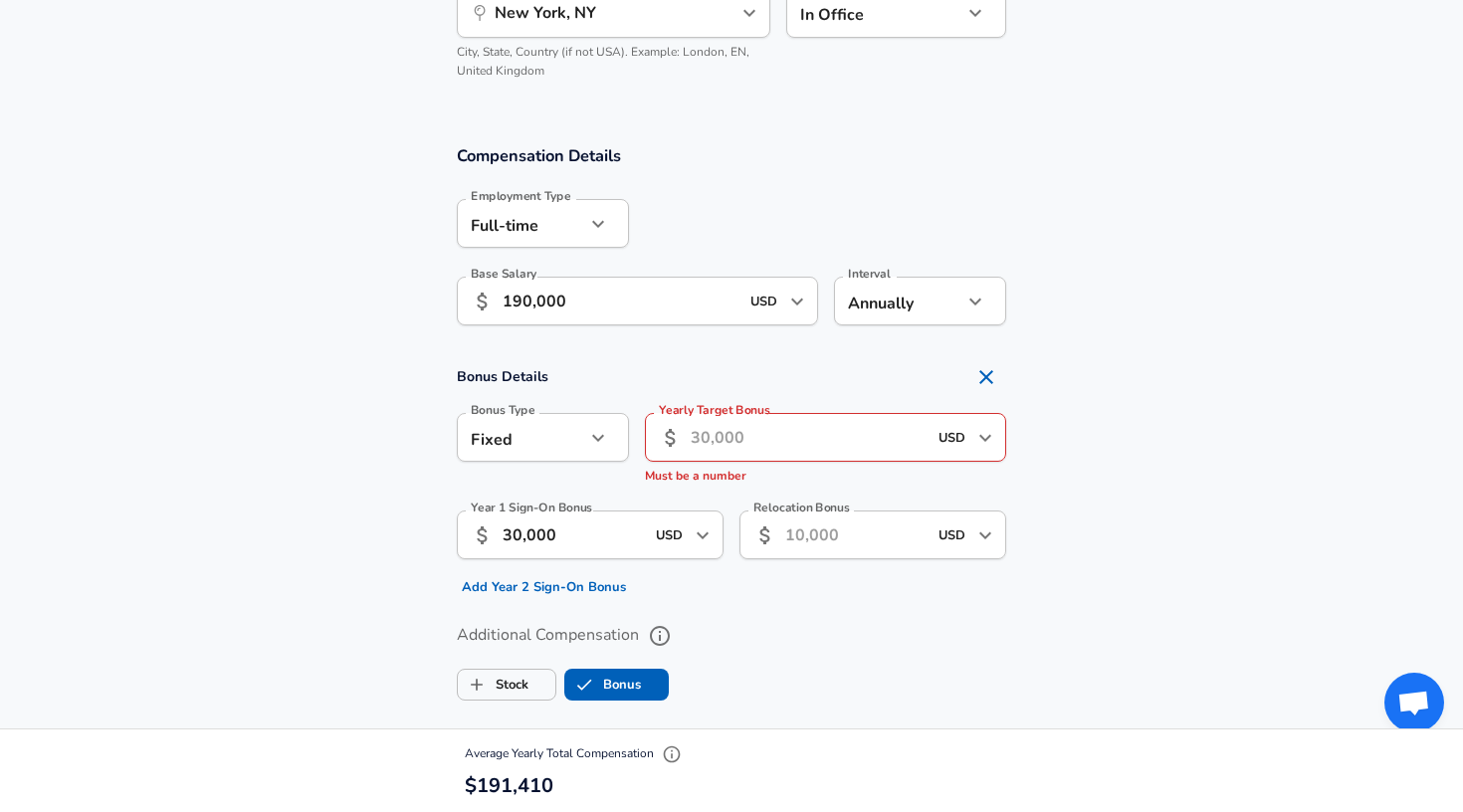 click on "Bonus Details Bonus Type Fixed fixed Bonus Type Yearly Target Bonus USD Yearly Target Bonus Must be a number Year 1 Sign-On Bonus 30,000 USD Year 1 Sign-On Bonus Add Year 2 Sign-On Bonus Relocation Bonus USD Relocation Bonus" at bounding box center [732, 480] 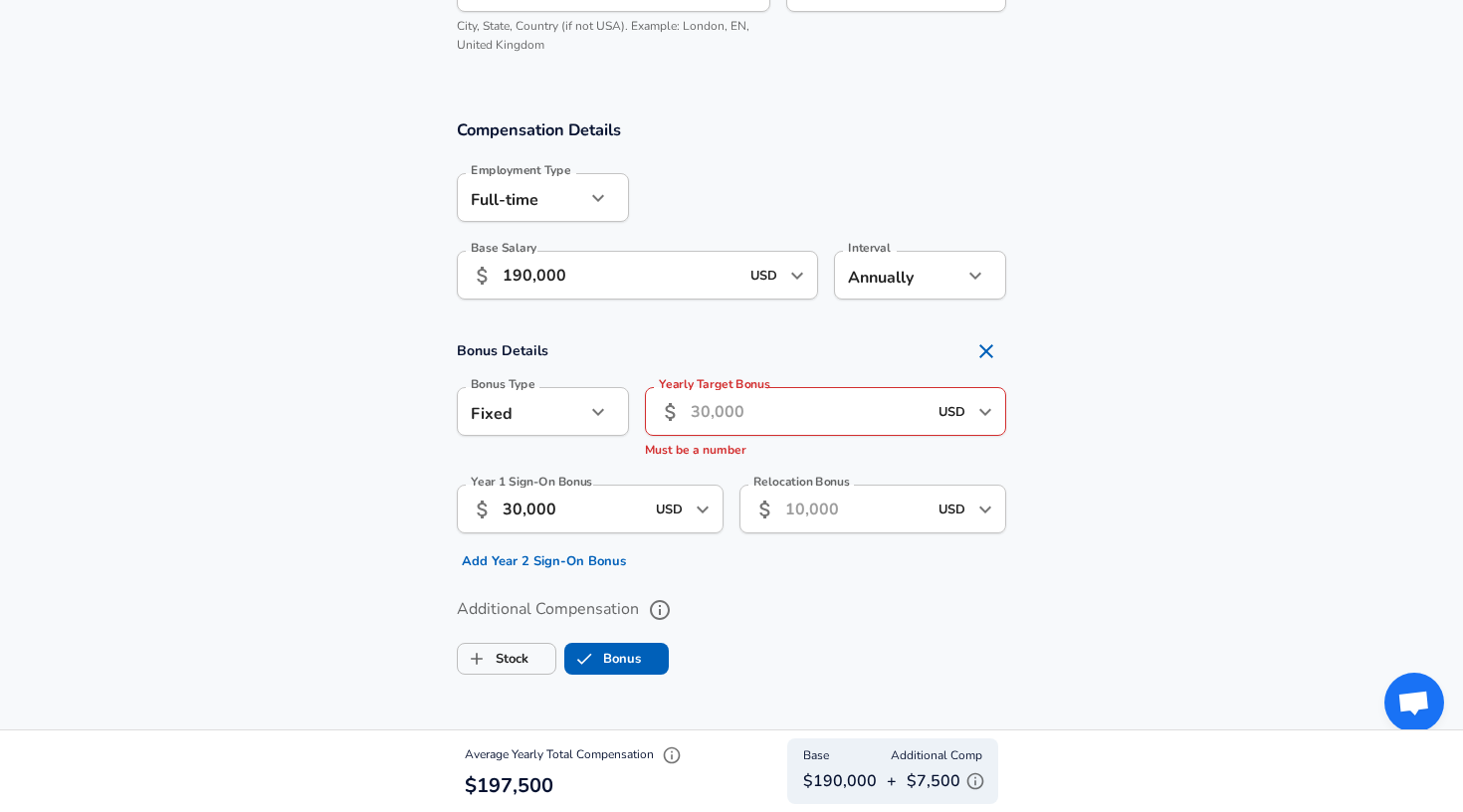 scroll, scrollTop: 1189, scrollLeft: 0, axis: vertical 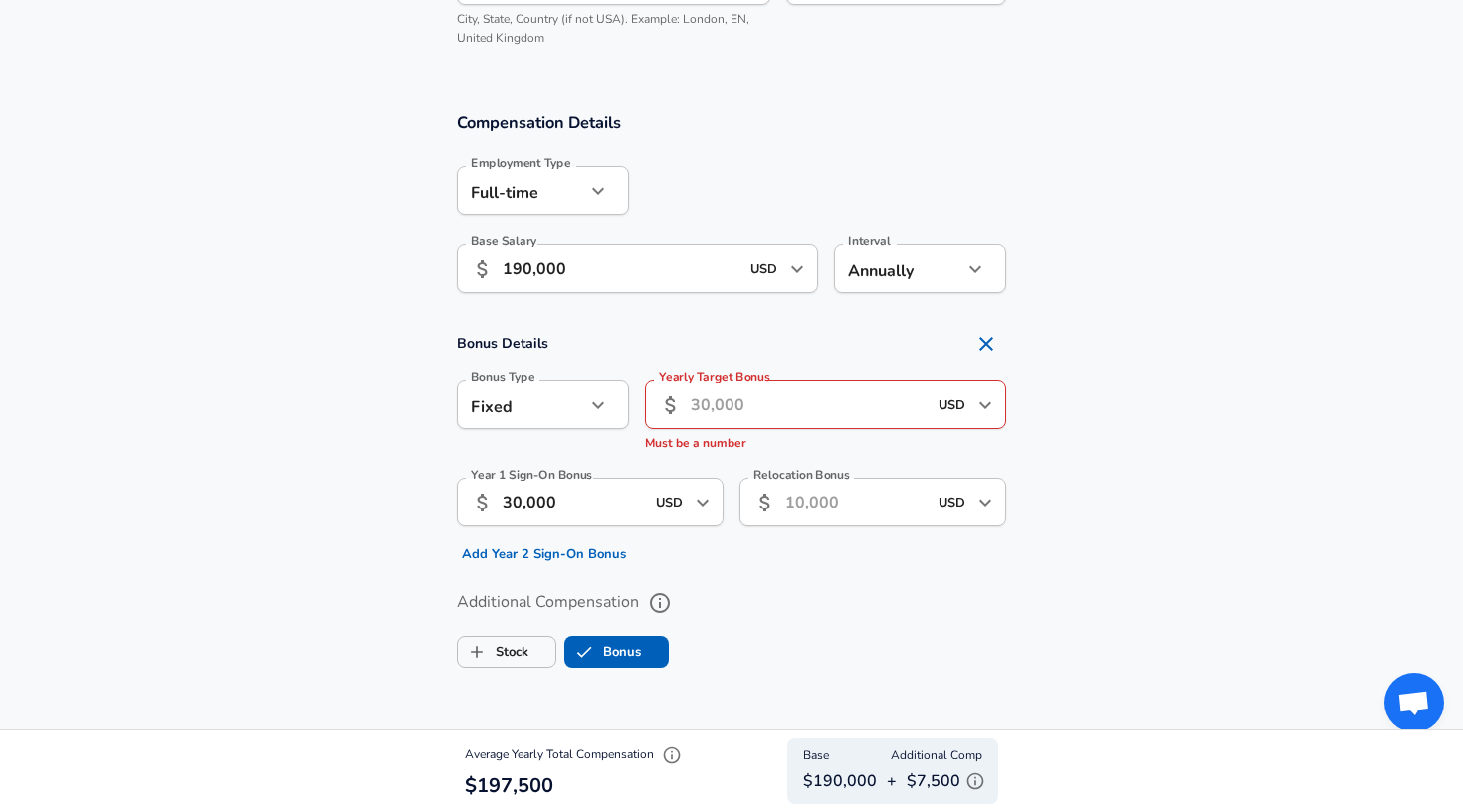 click 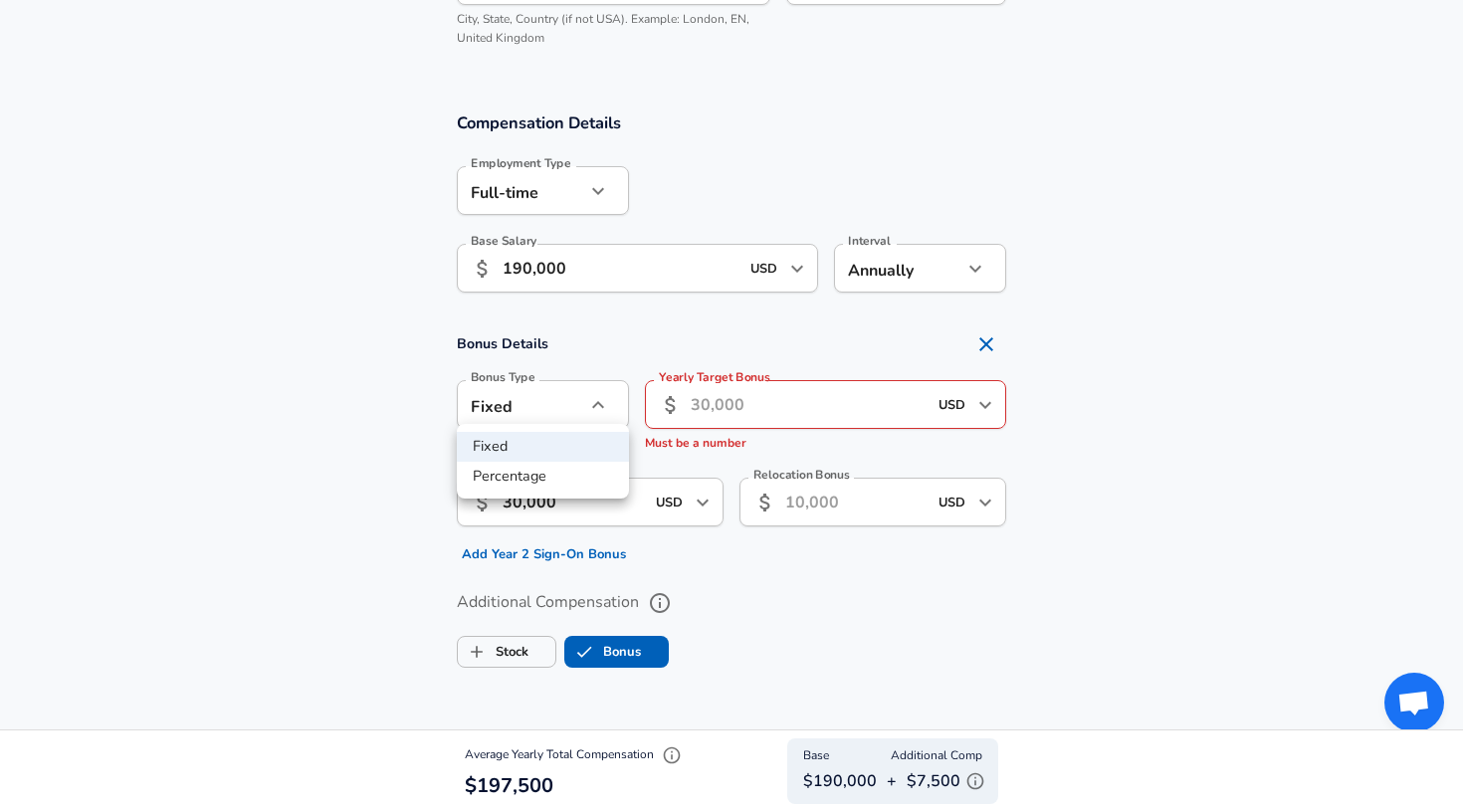 click at bounding box center (732, 406) 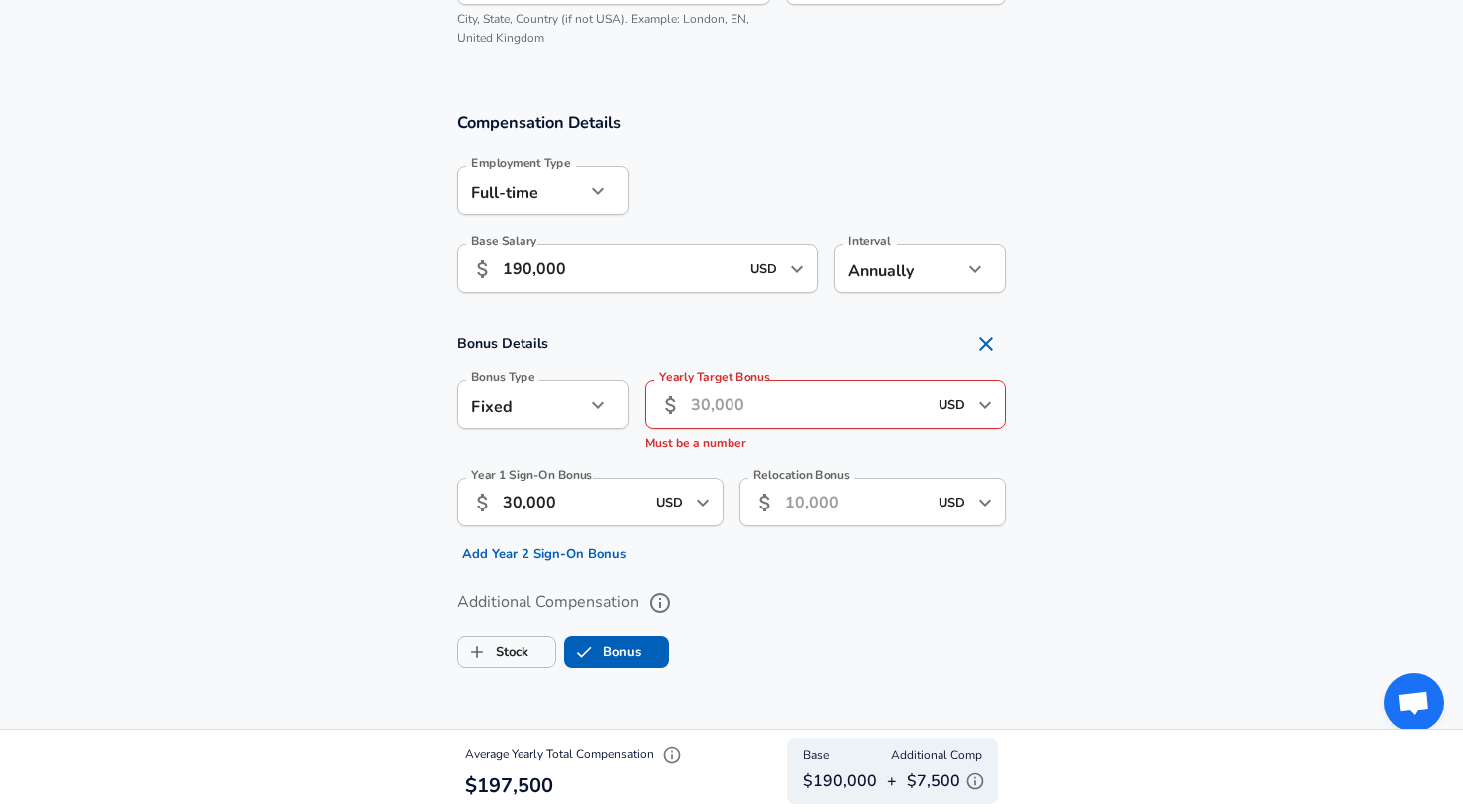 click on "Yearly Target Bonus" at bounding box center [808, 404] 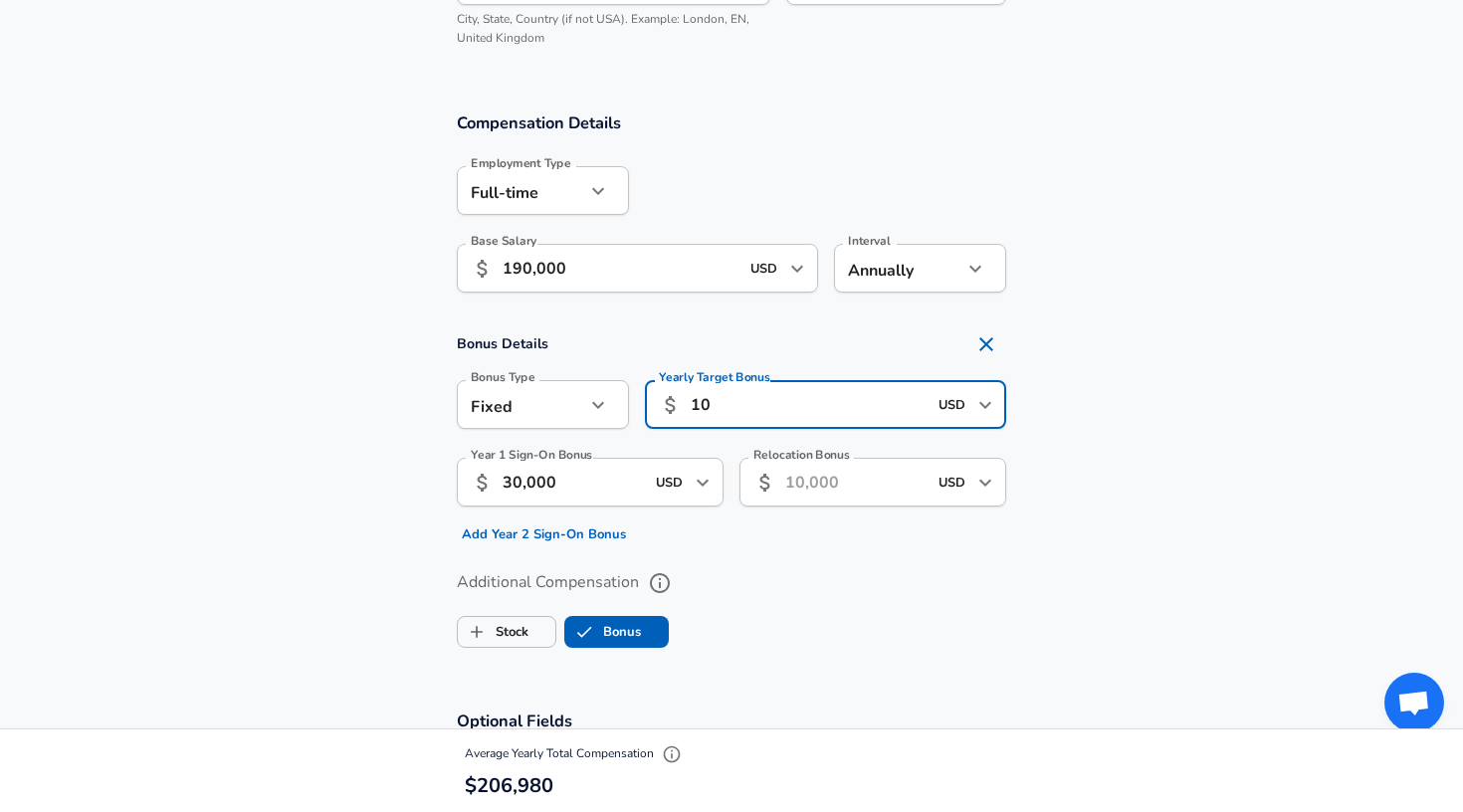 type on "1" 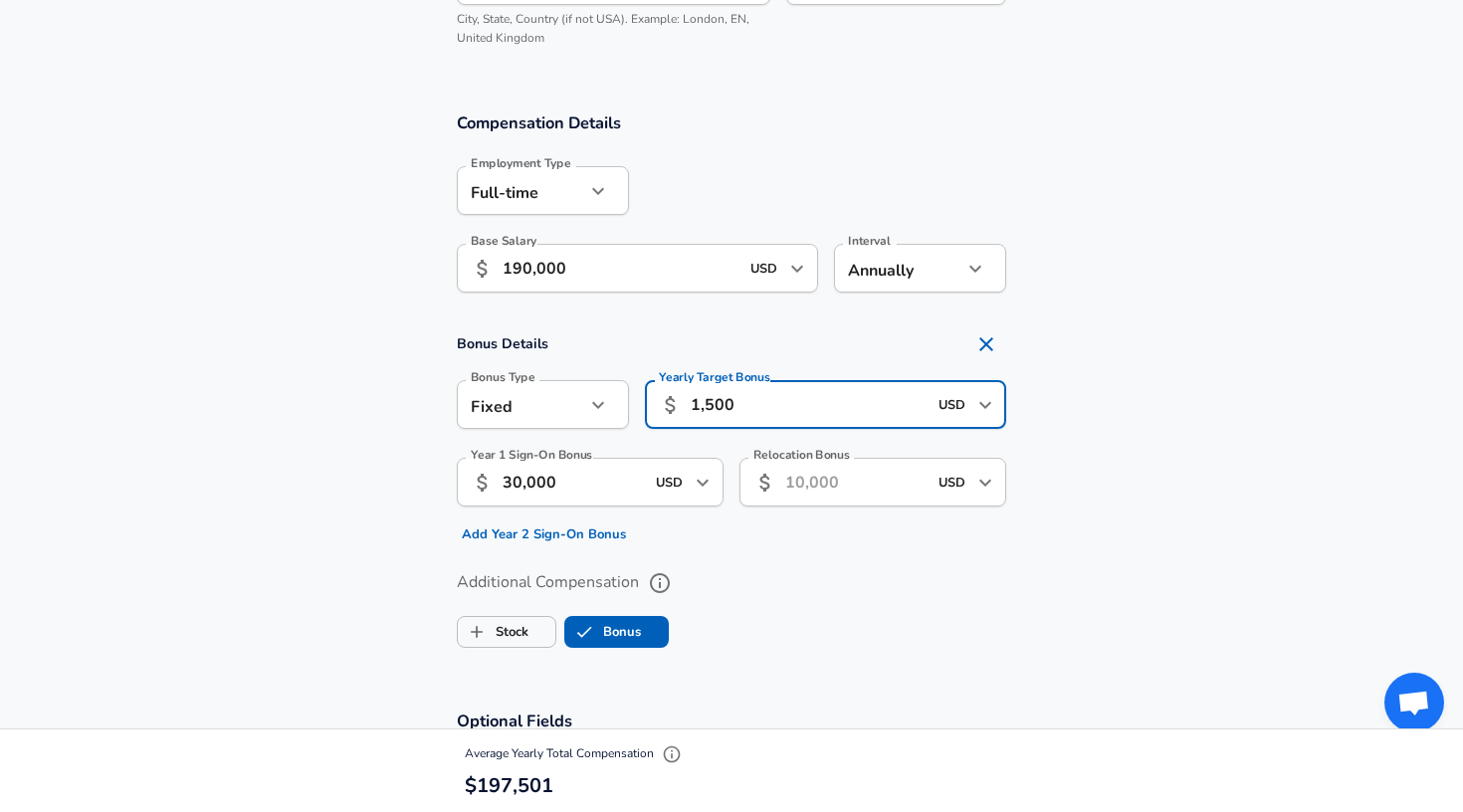 type on "15,000" 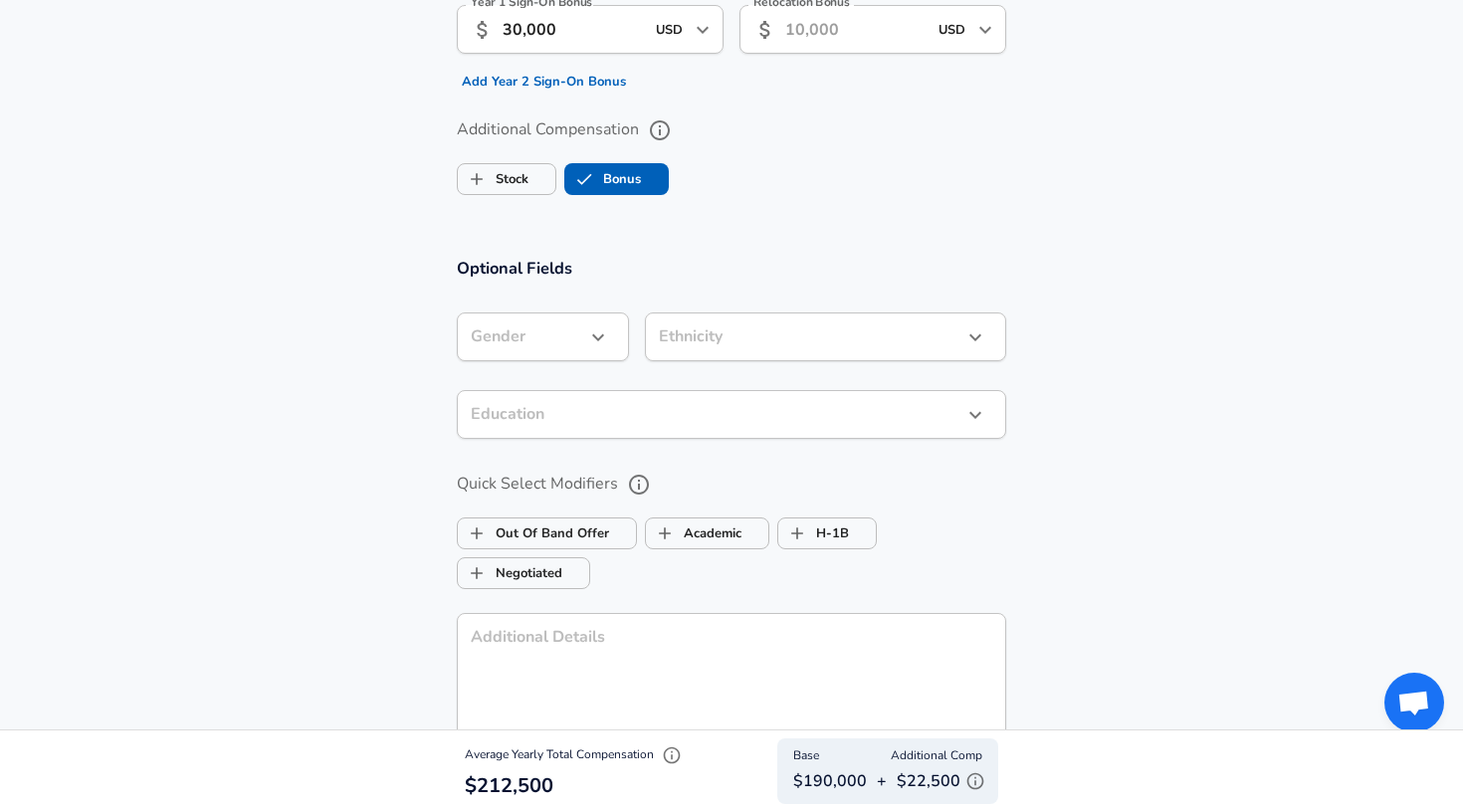 scroll, scrollTop: 1611, scrollLeft: 0, axis: vertical 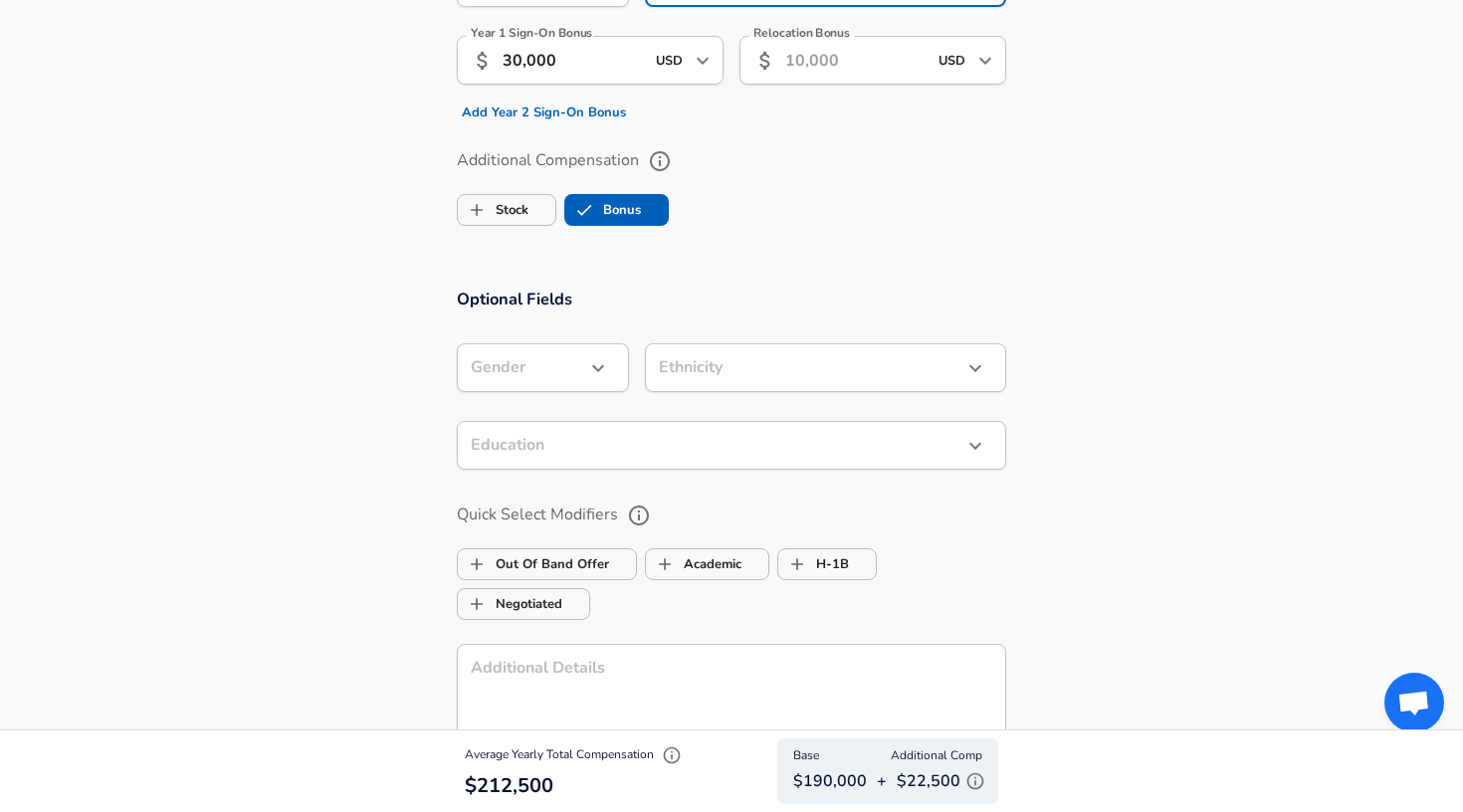 click 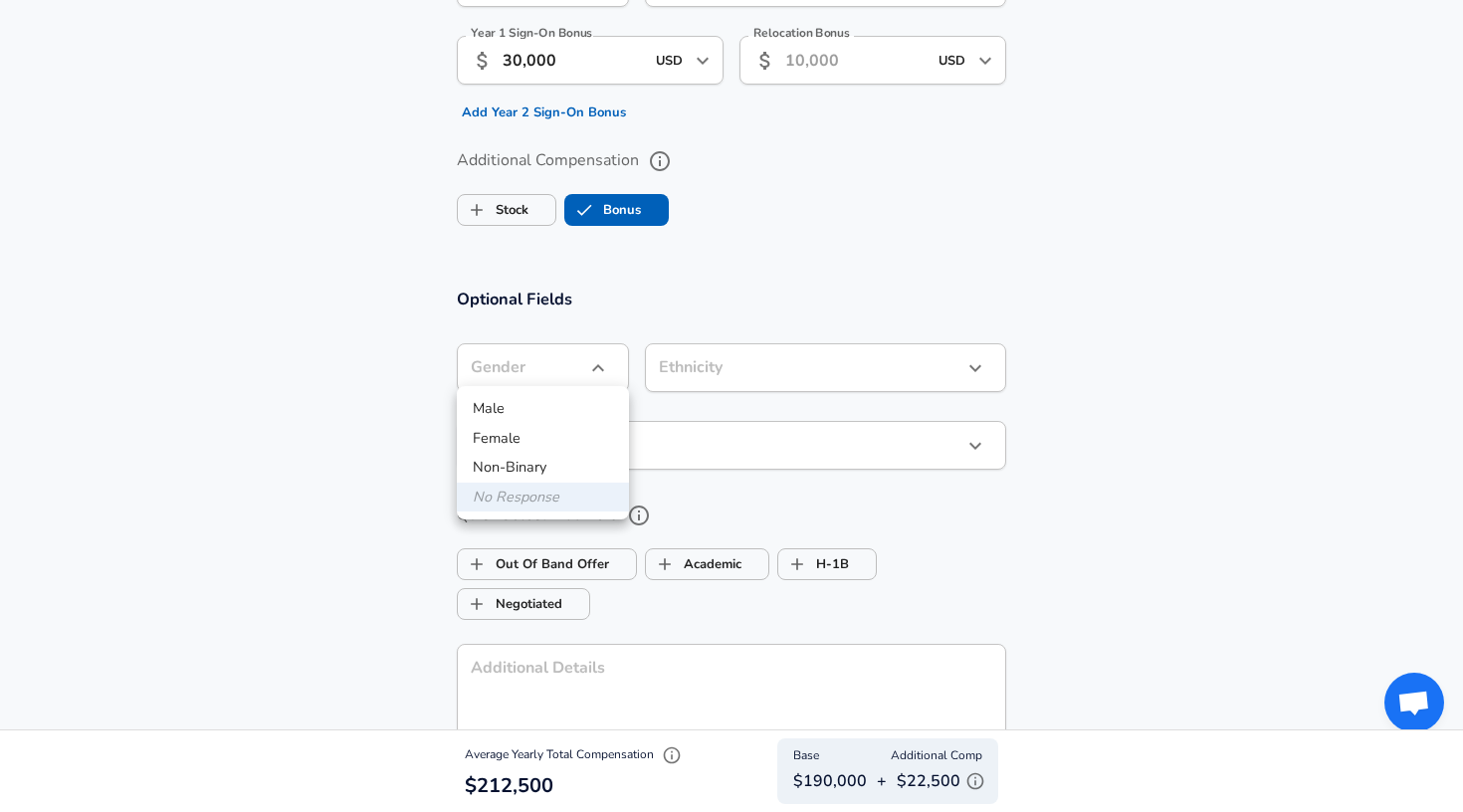 click on "Male" at bounding box center (542, 409) 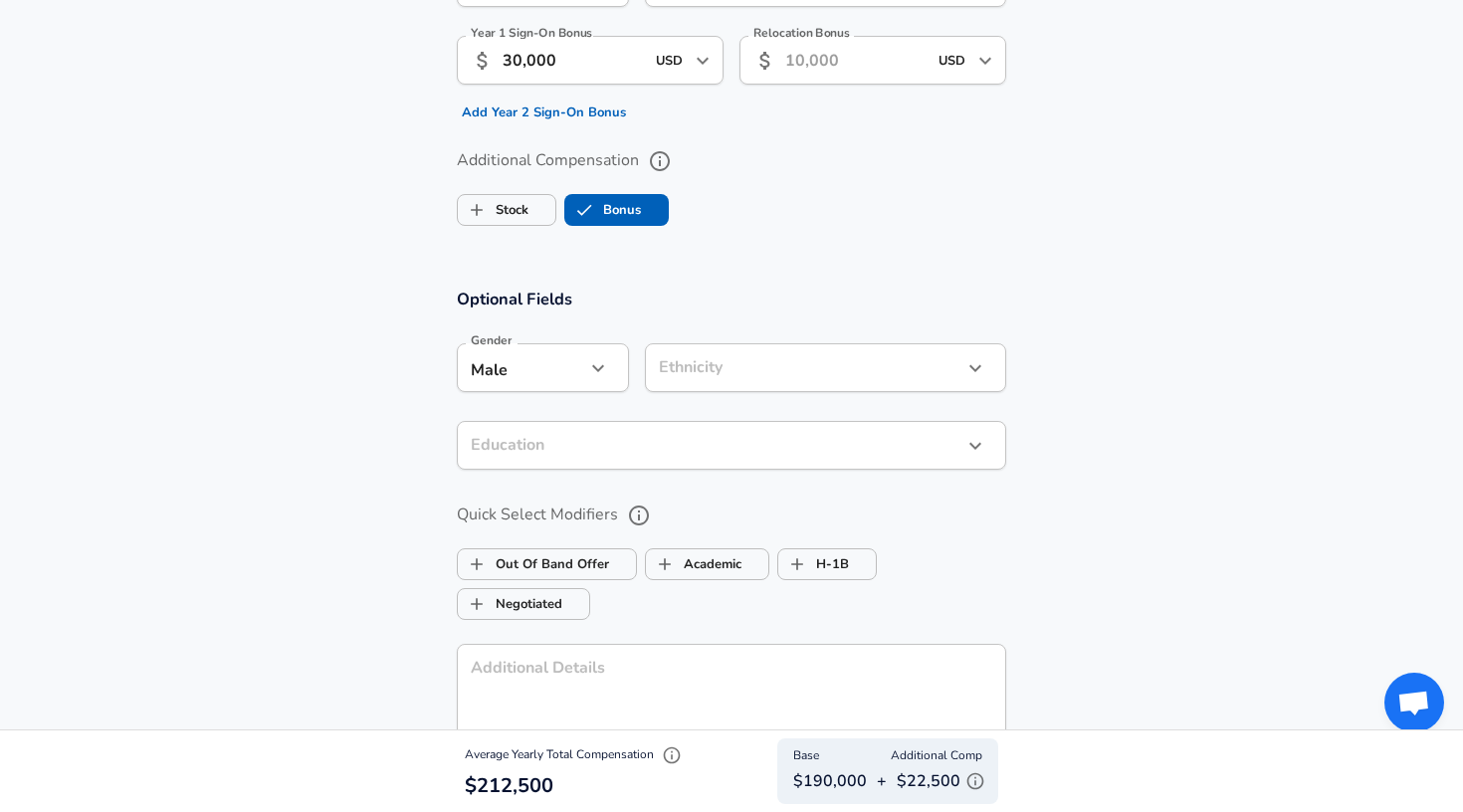 click on "Ethnicity ​ Ethnicity" at bounding box center (825, 370) 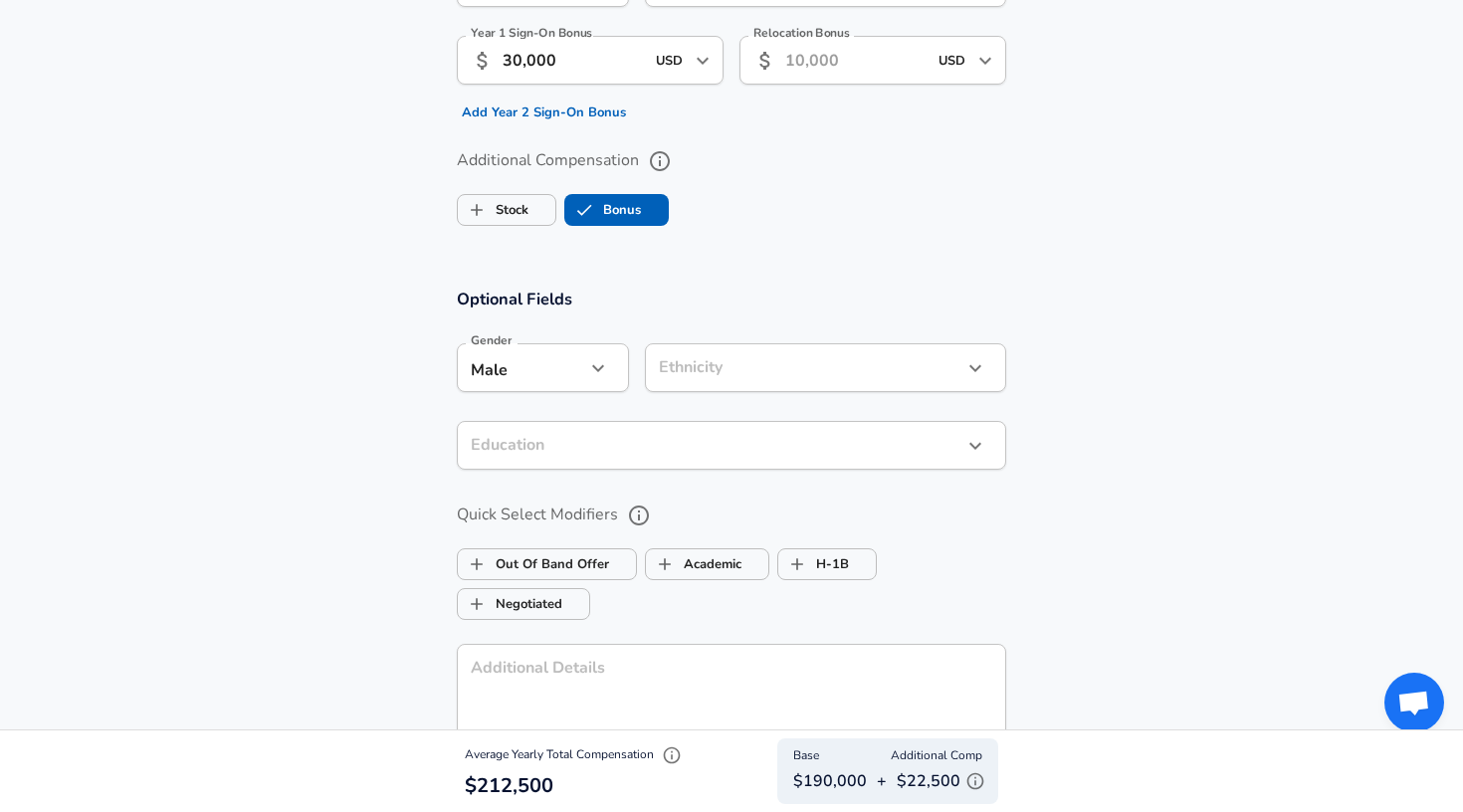 click on "Restart Add Your Salary Upload your offer letter to verify your submission Enhance Privacy and Anonymity No Automatically hides specific fields until there are enough submissions to safely display the full details. More Details Based on your submission and the data points that we have already collected, we will automatically hide and anonymize specific fields if there aren't enough data points to remain sufficiently anonymous. Company & Title Information Enter the company you received your offer from Company BCG Company Select the title that closest resembles your official title. This should be similar to the title that was present on your offer letter. Title Management Consultant Title Select a job family that best fits your role. If you can't find one, select 'Other' to enter a custom job family Job Family Management Consultant Job Family Specialization Specialization Your level on the career ladder. e.g. L3 or Senior Product Manager or Principal Engineer or Distinguished Engineer Level Level 4" at bounding box center [732, -1205] 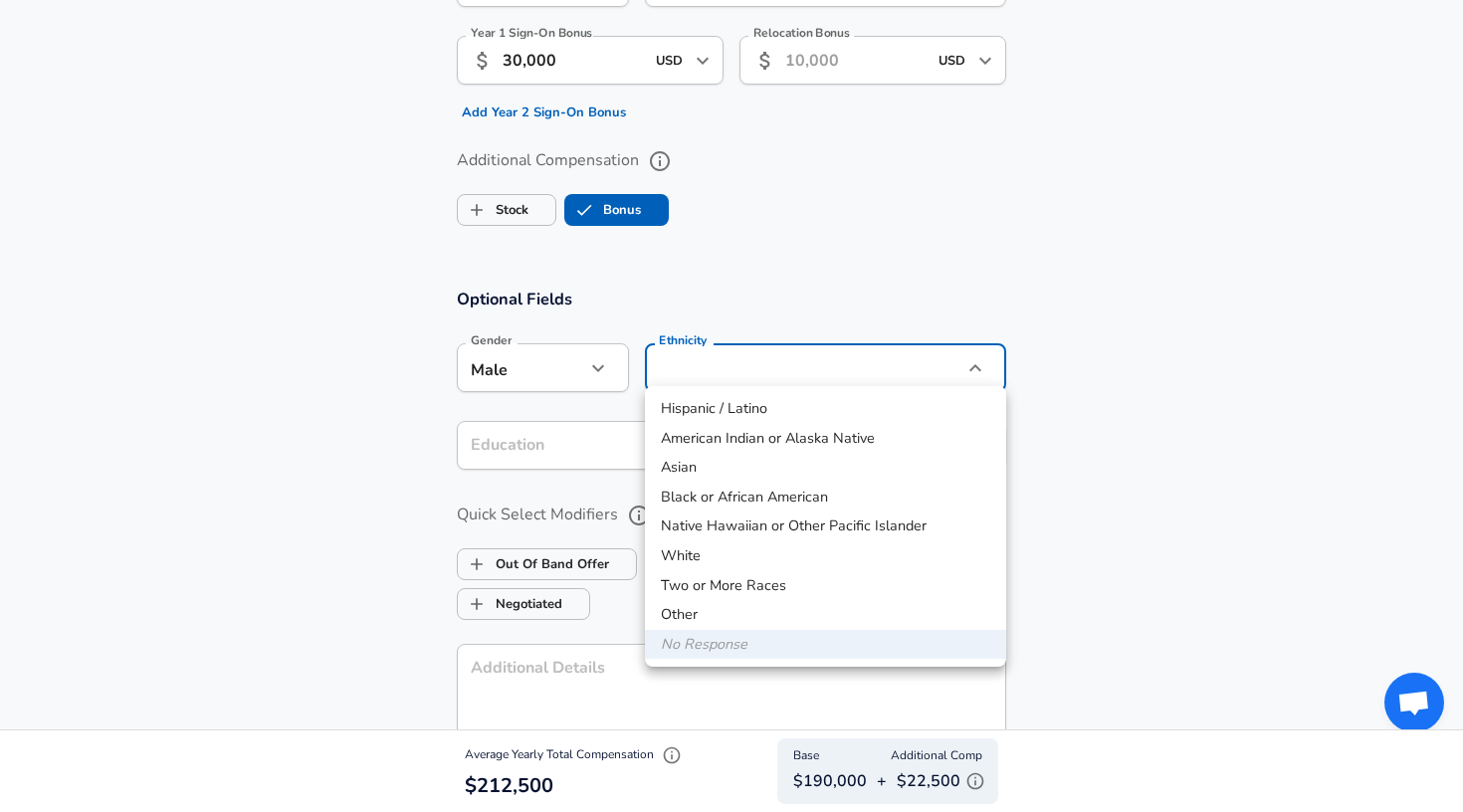 click at bounding box center (732, 406) 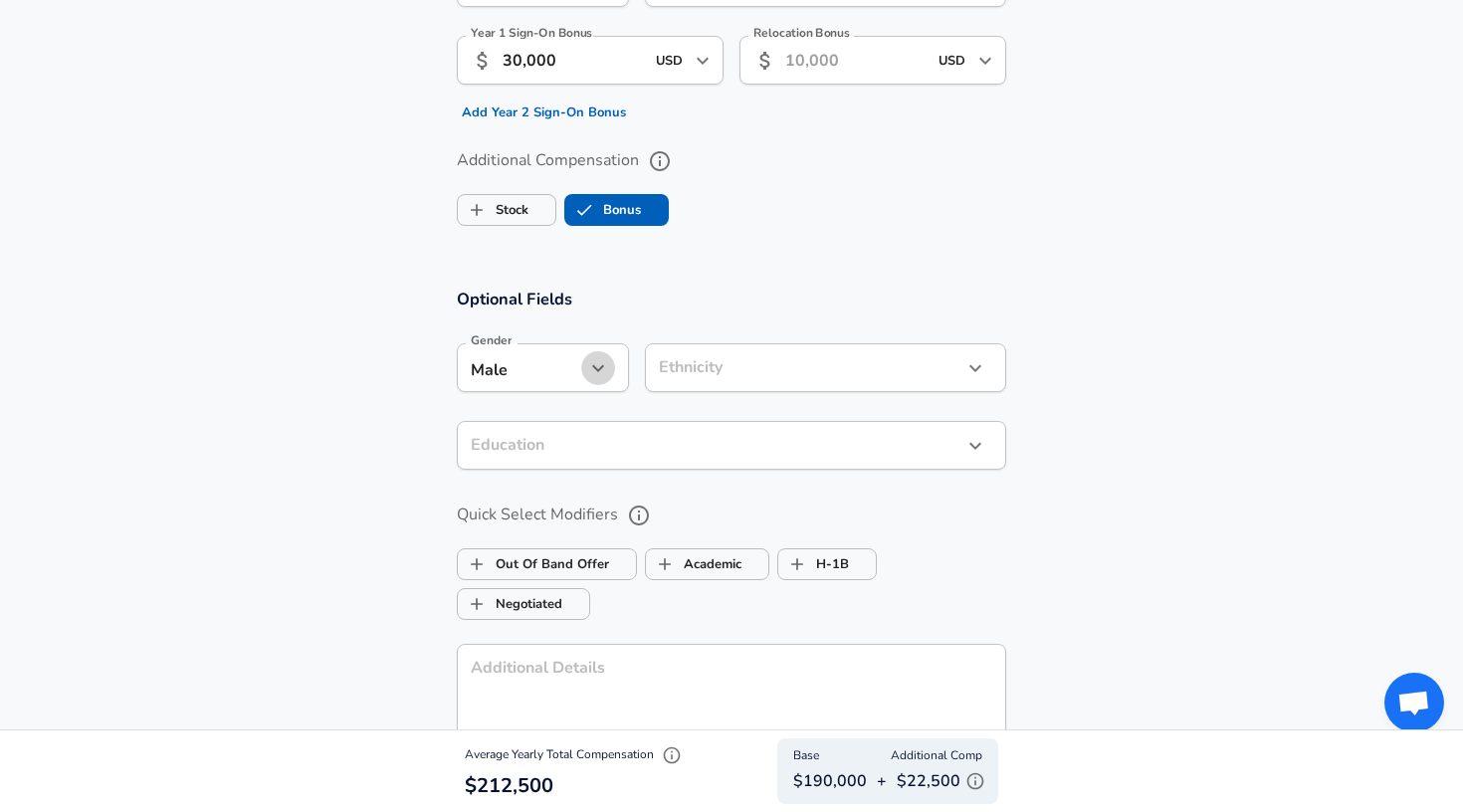 click 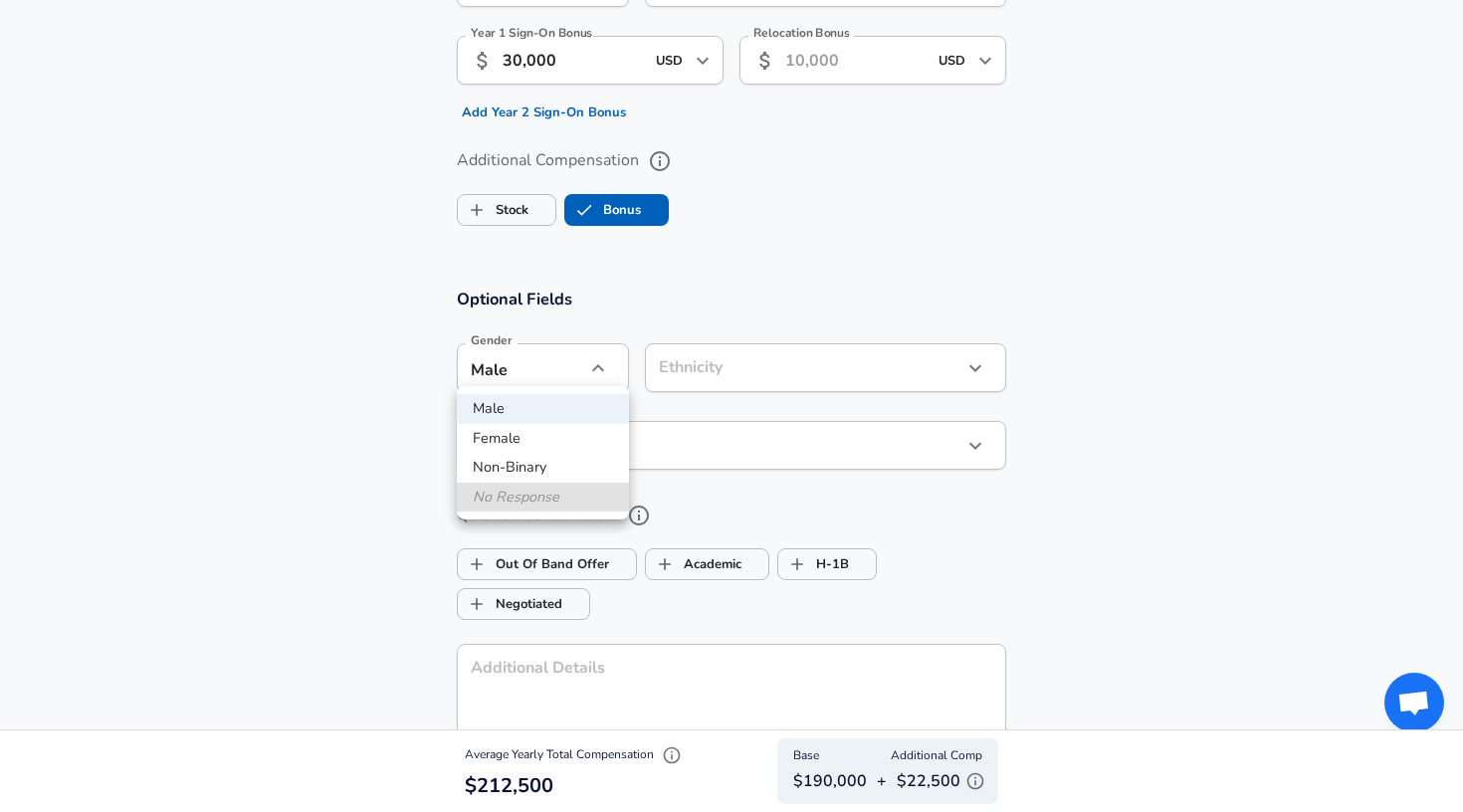click on "No Response" at bounding box center [542, 498] 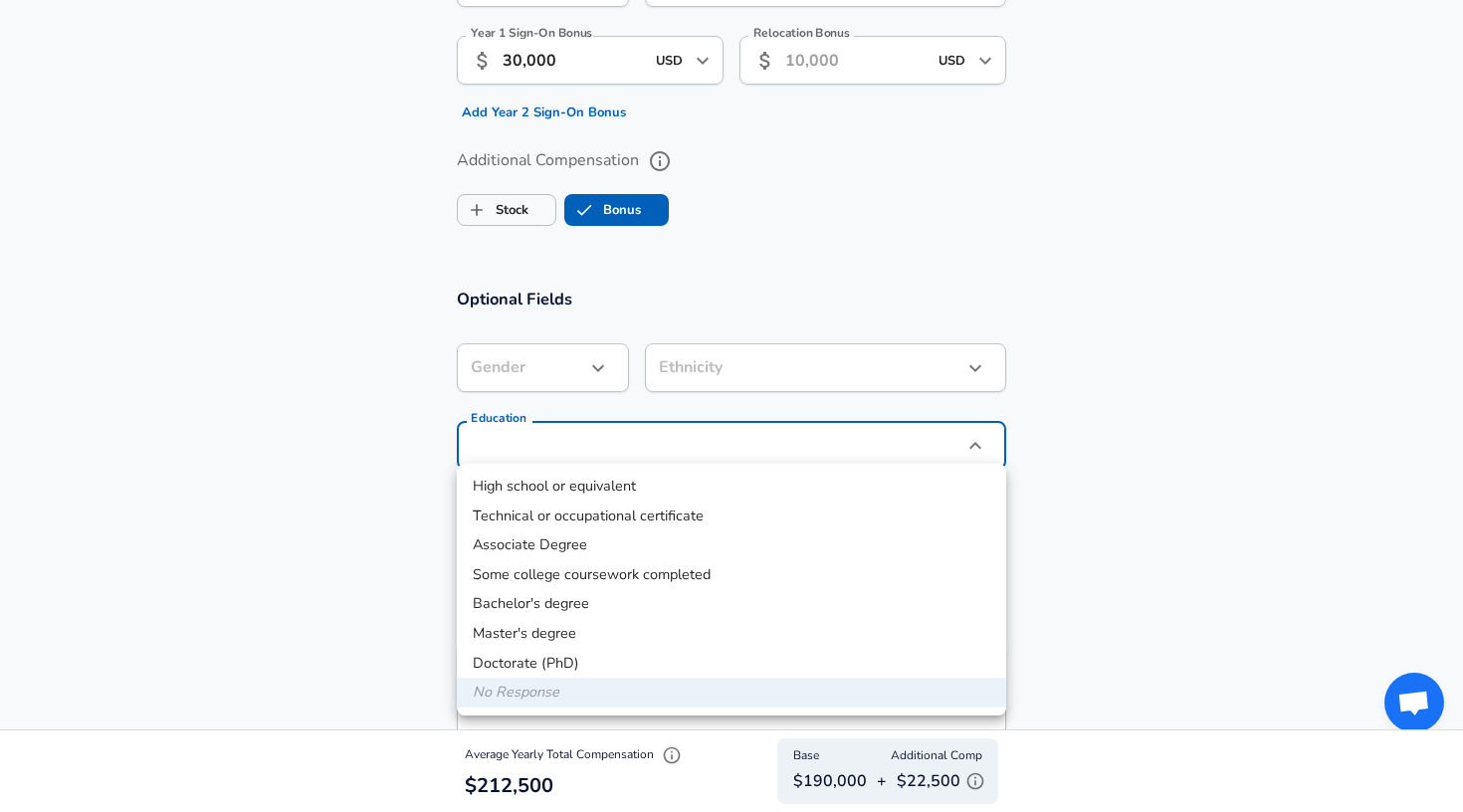 click on "Restart Add Your Salary Upload your offer letter to verify your submission Enhance Privacy and Anonymity No Automatically hides specific fields until there are enough submissions to safely display the full details. More Details Based on your submission and the data points that we have already collected, we will automatically hide and anonymize specific fields if there aren't enough data points to remain sufficiently anonymous. Company & Title Information Enter the company you received your offer from Company BCG Company Select the title that closest resembles your official title. This should be similar to the title that was present on your offer letter. Title Management Consultant Title Select a job family that best fits your role. If you can't find one, select 'Other' to enter a custom job family Job Family Management Consultant Job Family Specialization Specialization Your level on the career ladder. e.g. L3 or Senior Product Manager or Principal Engineer or Distinguished Engineer Level Level 4" at bounding box center [732, -1205] 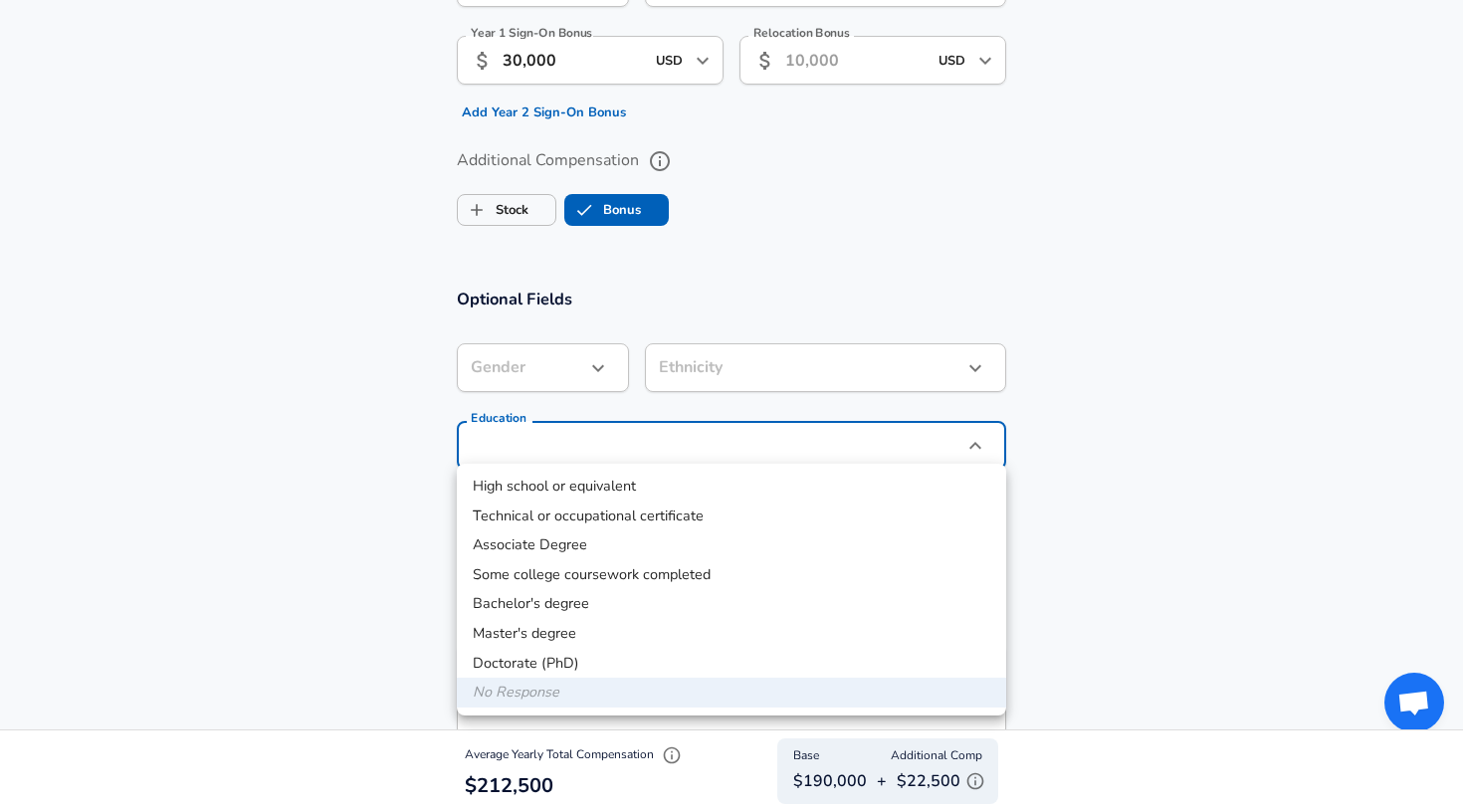 click on "Doctorate (PhD)" at bounding box center [732, 664] 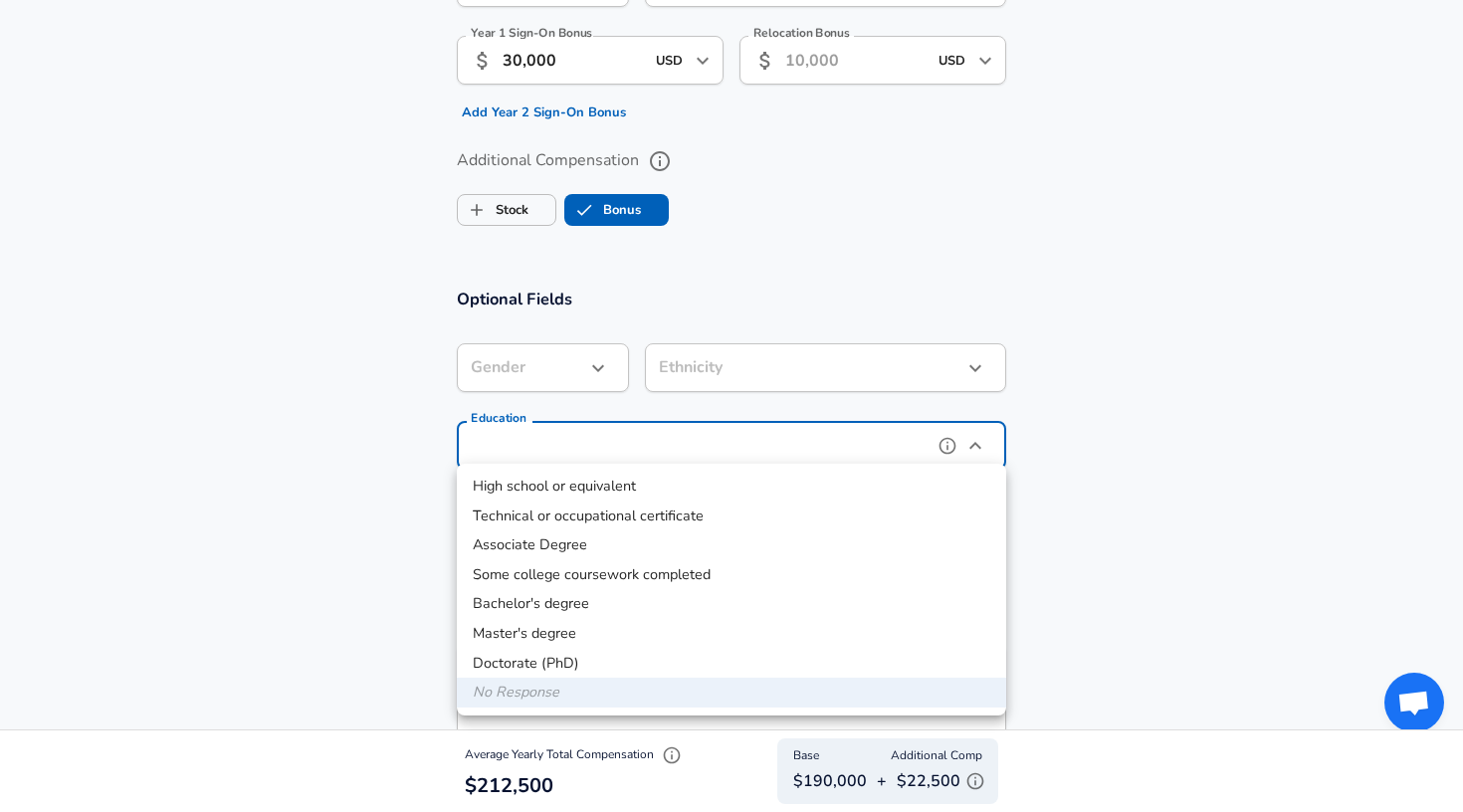 type on "Doctorate (PhD)" 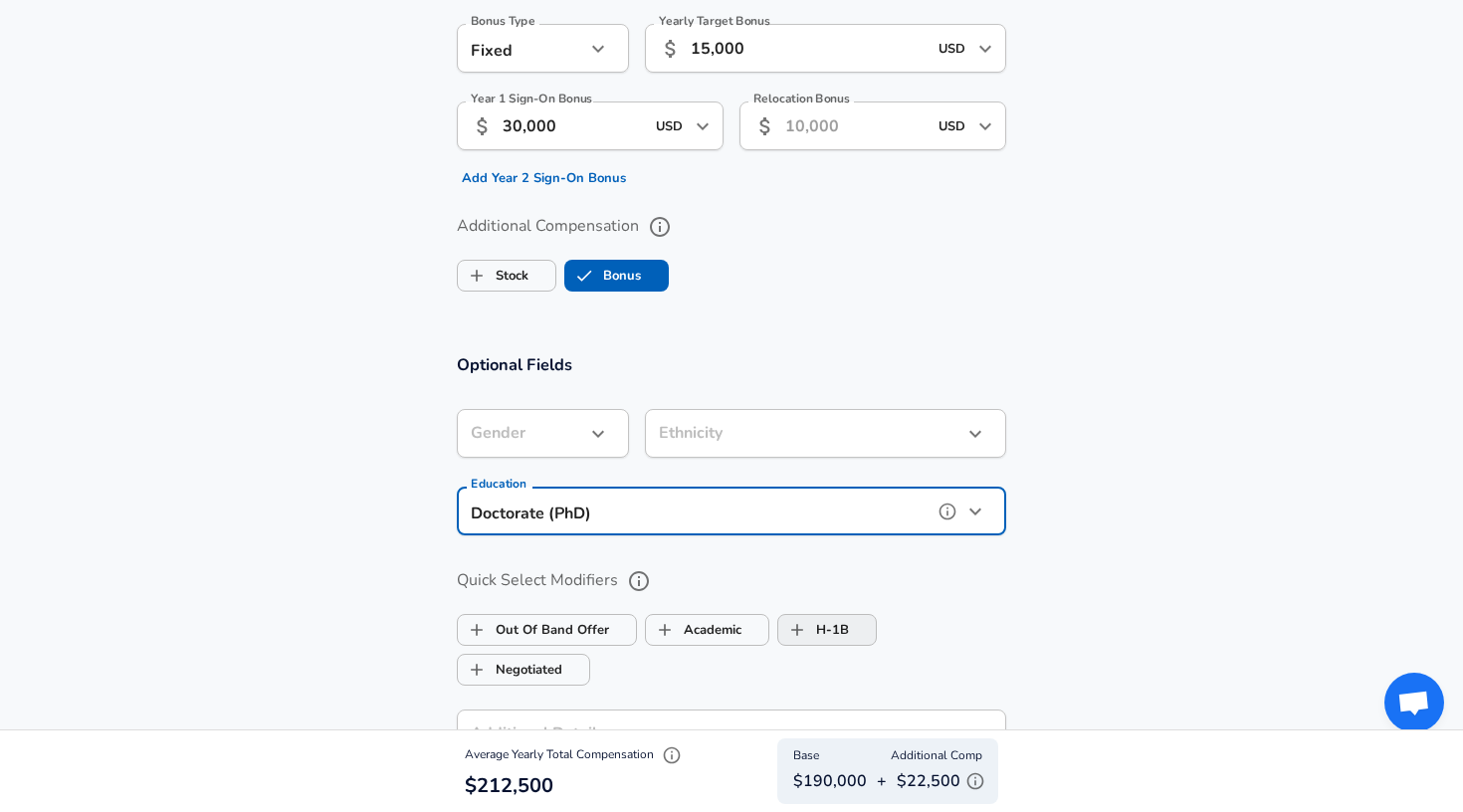 scroll, scrollTop: 1391, scrollLeft: 0, axis: vertical 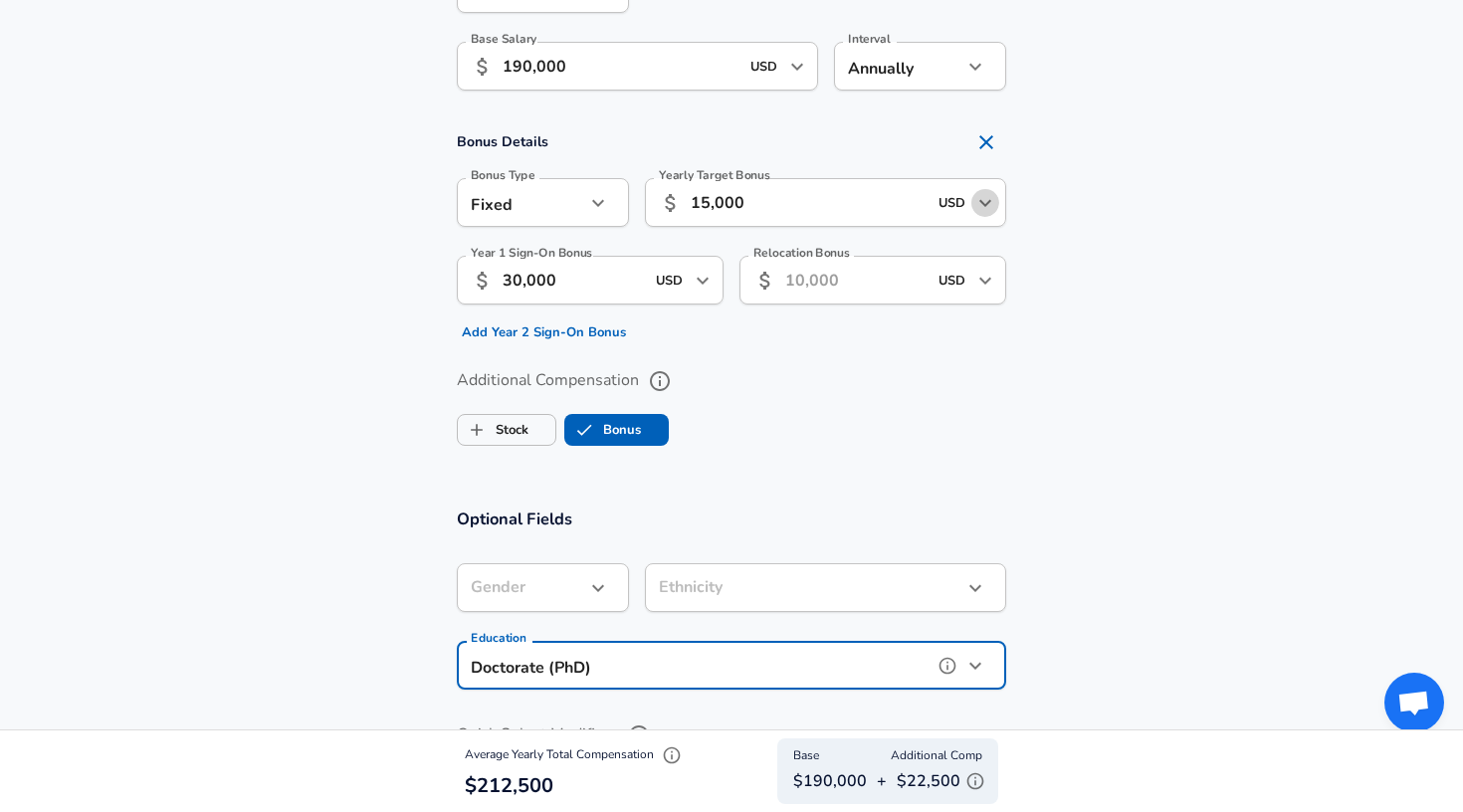 click 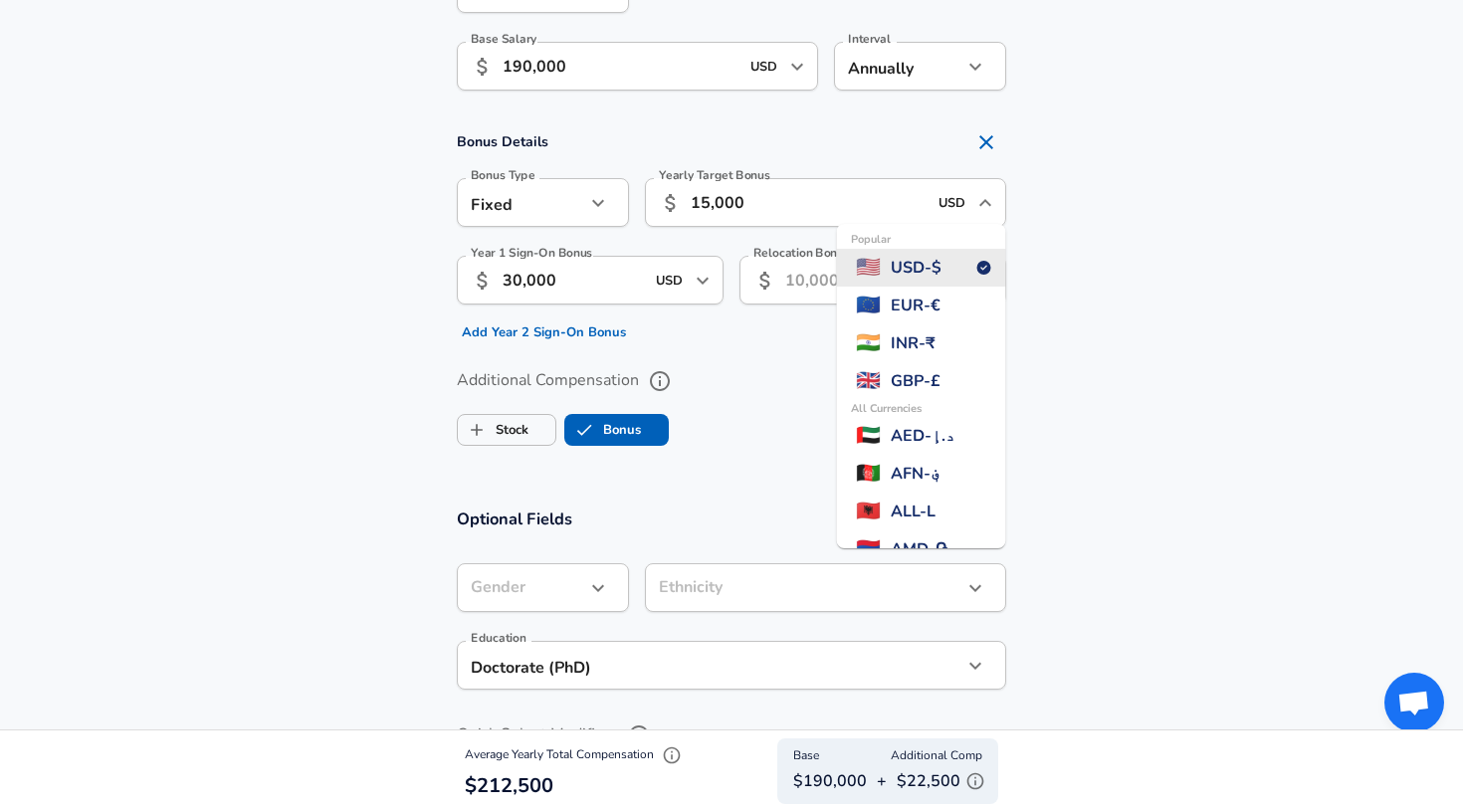 click on "Bonus Details Bonus Type Fixed fixed Bonus Type Yearly Target Bonus 15,000 USD Yearly Target Bonus Popular 🇺🇸 USD - $ 🇪🇺 EUR - € 🇮🇳 INR - ₹ All Currencies 🇬🇧 GBP - £ 🇦🇪 AED - د.إ 🇦🇫 AFN - ؋ 🇦🇱 ALL - L 🇦🇲 AMD - ֏ 🇨🇼 ANG - ƒ 🇦🇴 AOA - Kz 🇦🇷 ARS - $ 🇦🇺 AUD - A$ 🇦🇼 AWG - ƒ 🇦🇿 AZN - ₼ 🇧🇦 BAM - KM 🇧🇧 BBD - Bds$ 🇧🇩 BDT - ৳ 🇧🇬 BGN - лв 🇧🇭 BHD - .د.ب 🇧🇮 BIF - Fr 🇧🇲 BMD - $ 🇧🇳 BND - B$ 🇧🇴 BOB - Bs. 🇧🇷 BRL - R$ 🇧🇸 BSD - B$ 💰 BTC - ₿ 🇧🇹 BTN - Nu. 🇧🇼 BWP - P 🇧🇾 BYN - Br 🇧🇿 BZD - BZ$ 🇨🇦 CAD - C$ 🇨🇩 CDF - Fr 🇨🇭 CHF - Fr 🇨🇱 CLF - UF 🇨🇱 CLP - $ 🇨🇳 CNY - ¥ 🇨🇴 COP - $ 🇨🇷 CRC - ₡ 🇨🇺 CUC - $ 🇨🇺 CUP - $ 🇨🇻 CVE - $ 🇨🇿 CZK - Kč 🇩🇯 DJF - Fr 🇩🇰 DKK - kr 🇩🇴 DOP - RD$ DZD D" at bounding box center (732, 235) 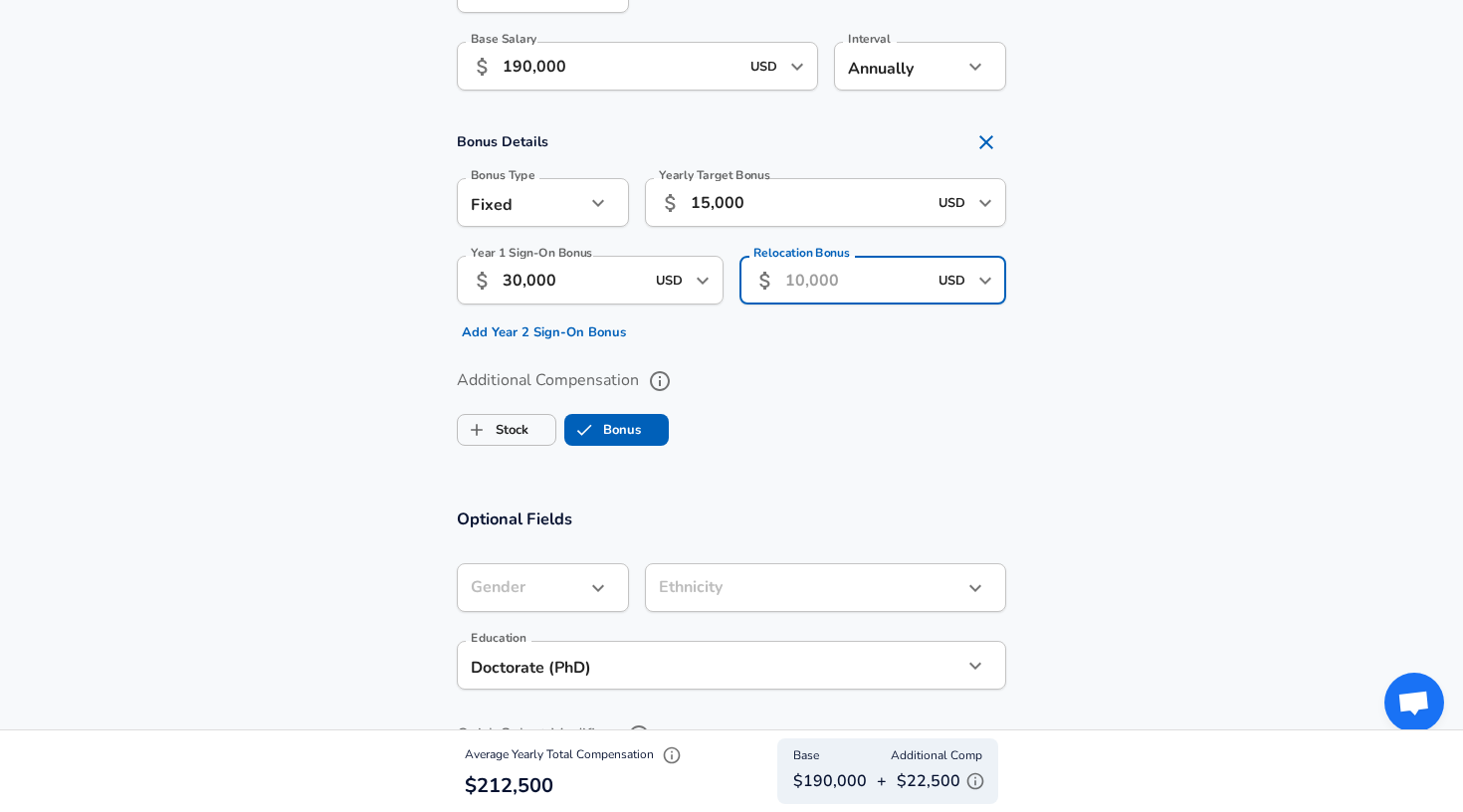 click on "Relocation Bonus" at bounding box center [856, 280] 